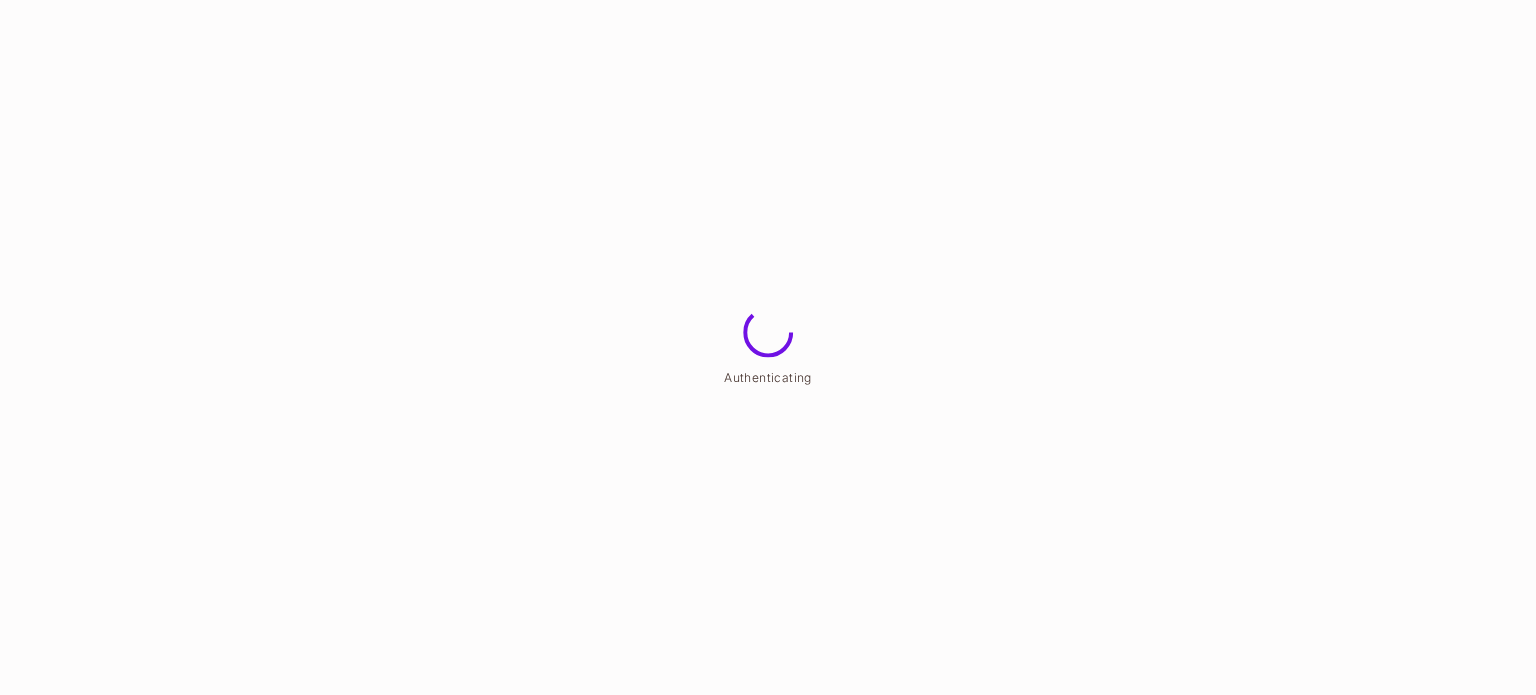 scroll, scrollTop: 0, scrollLeft: 0, axis: both 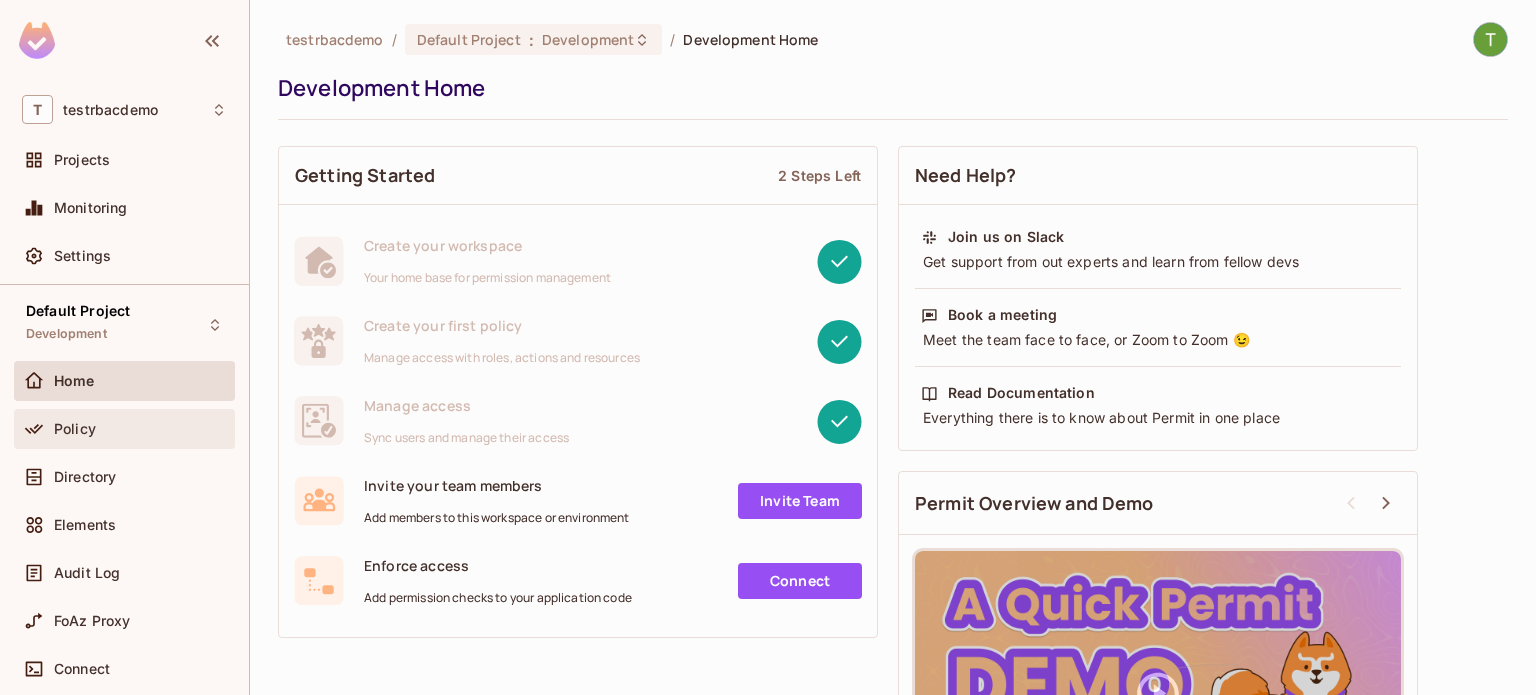 click on "Policy" at bounding box center [124, 429] 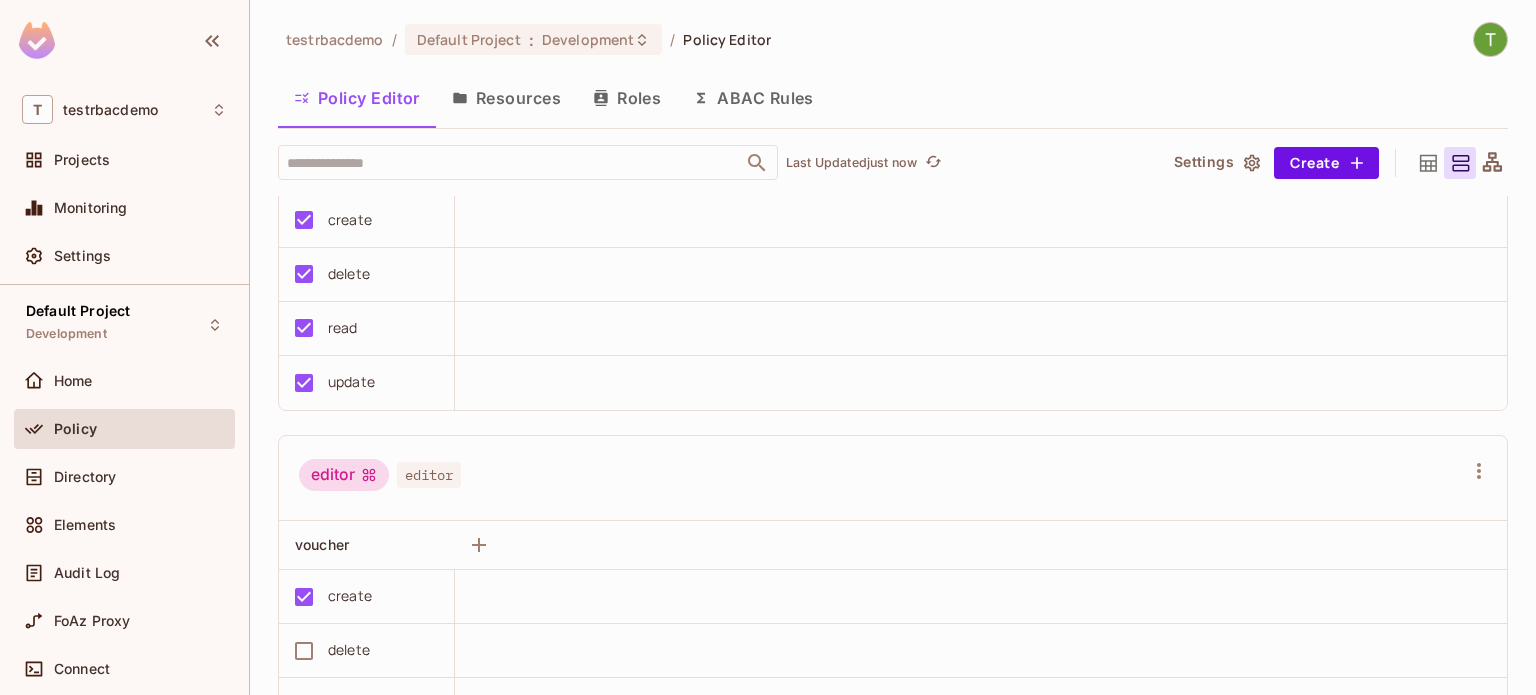 scroll, scrollTop: 0, scrollLeft: 0, axis: both 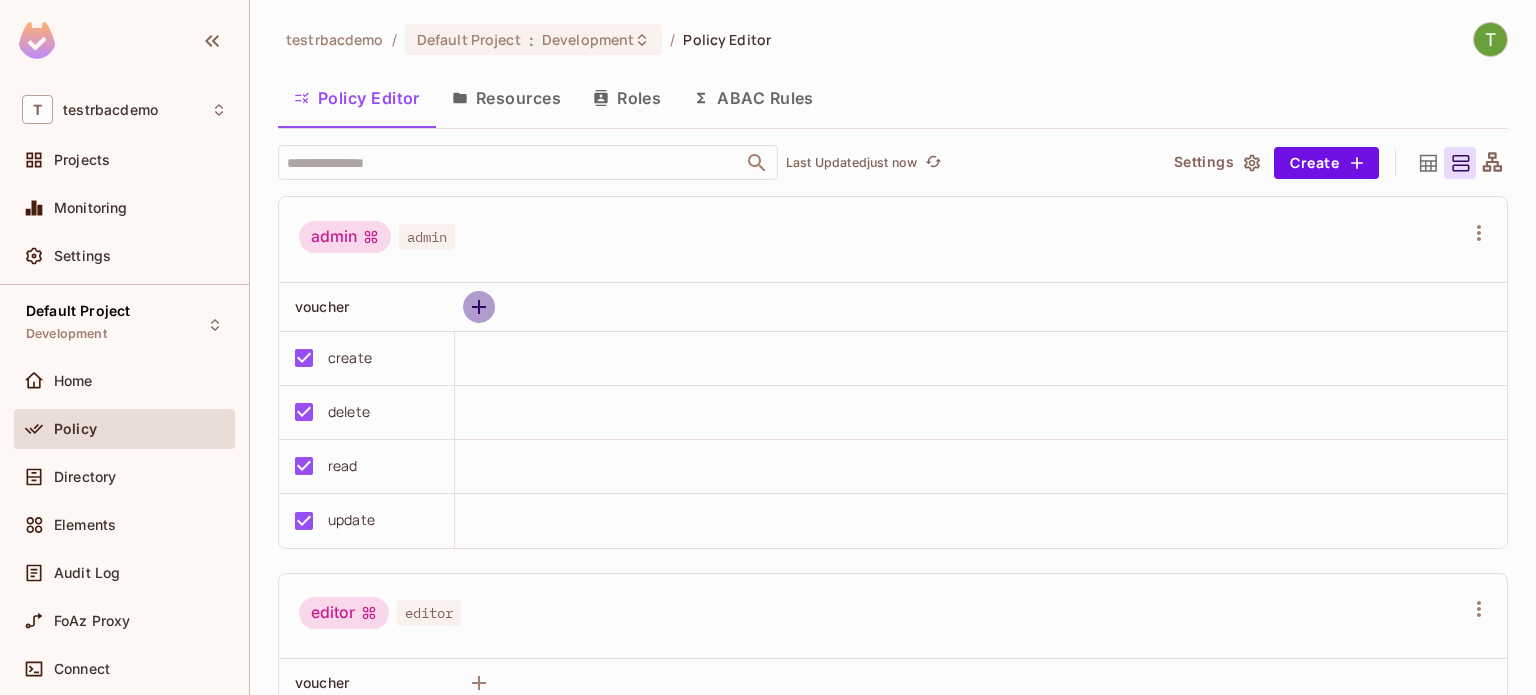 click 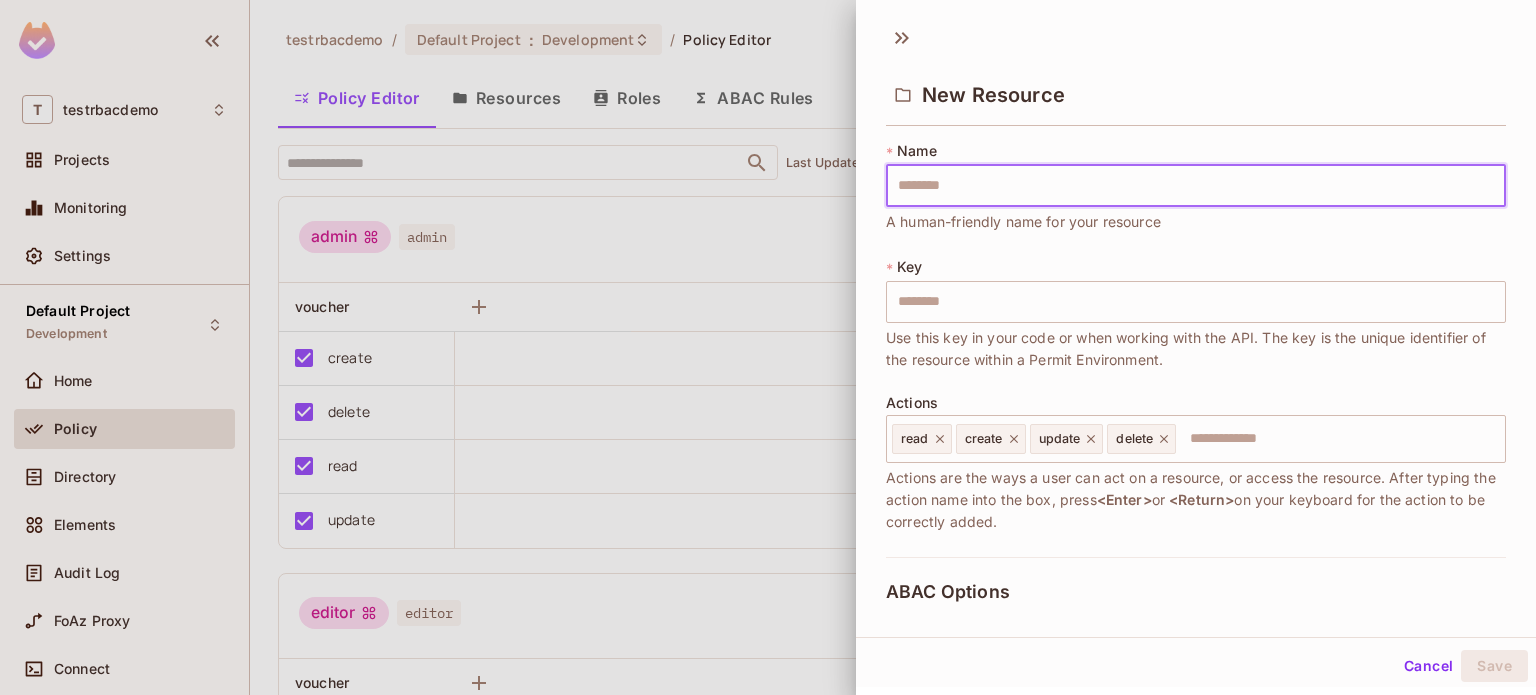 click at bounding box center (1196, 186) 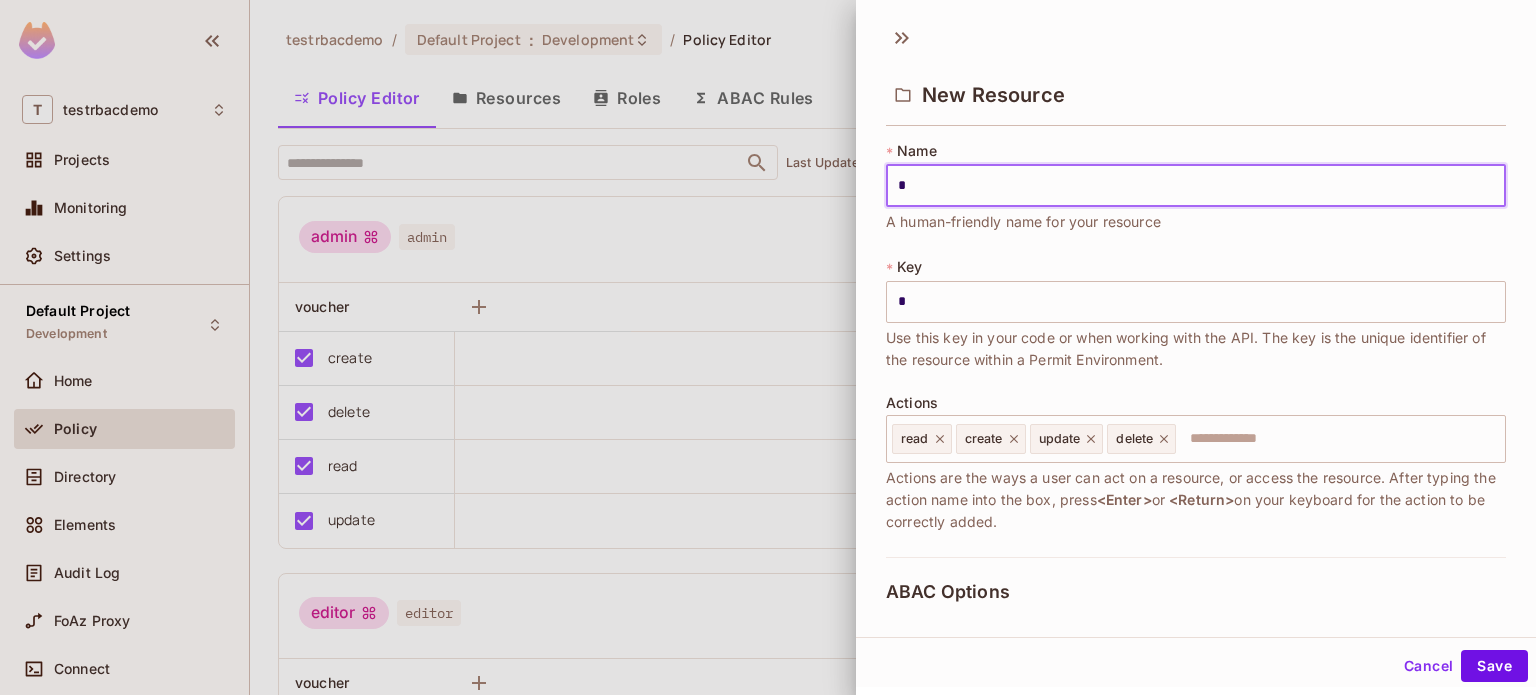 type on "**" 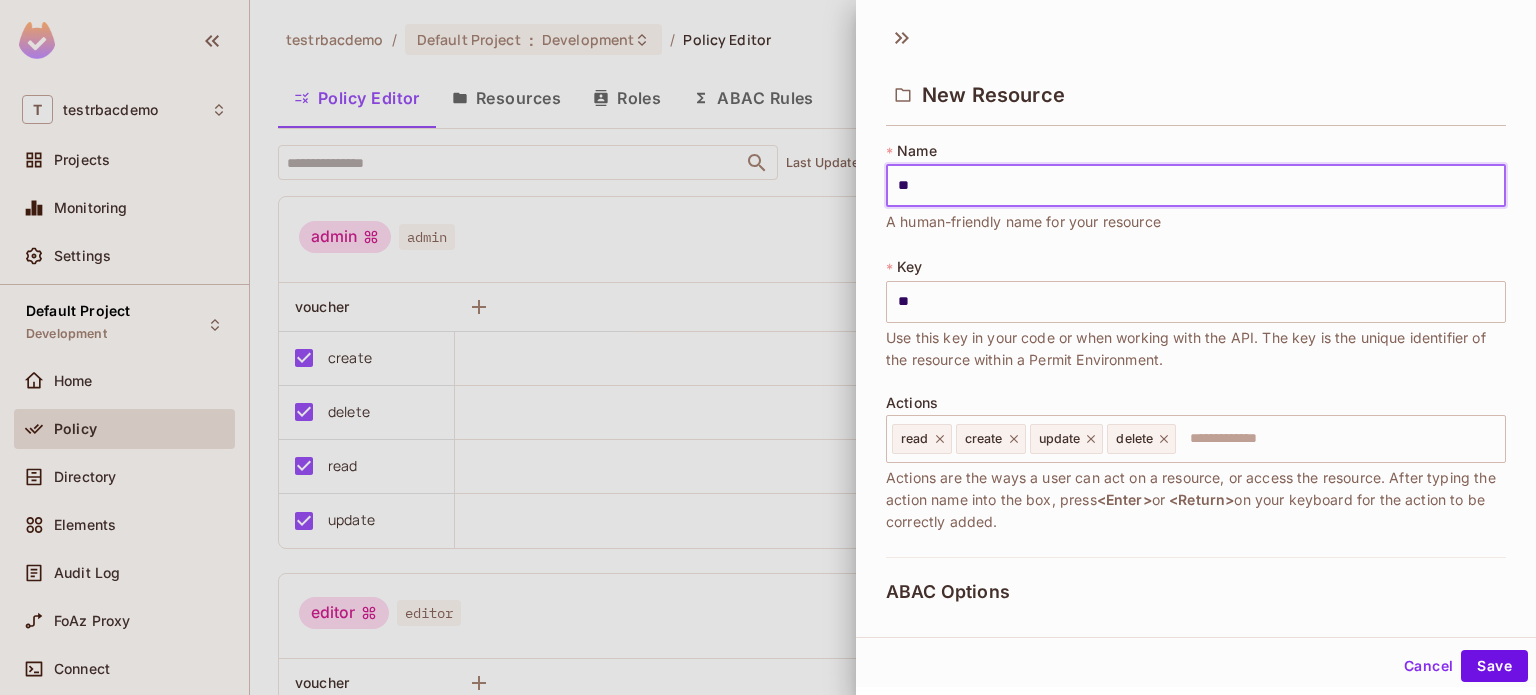 type on "***" 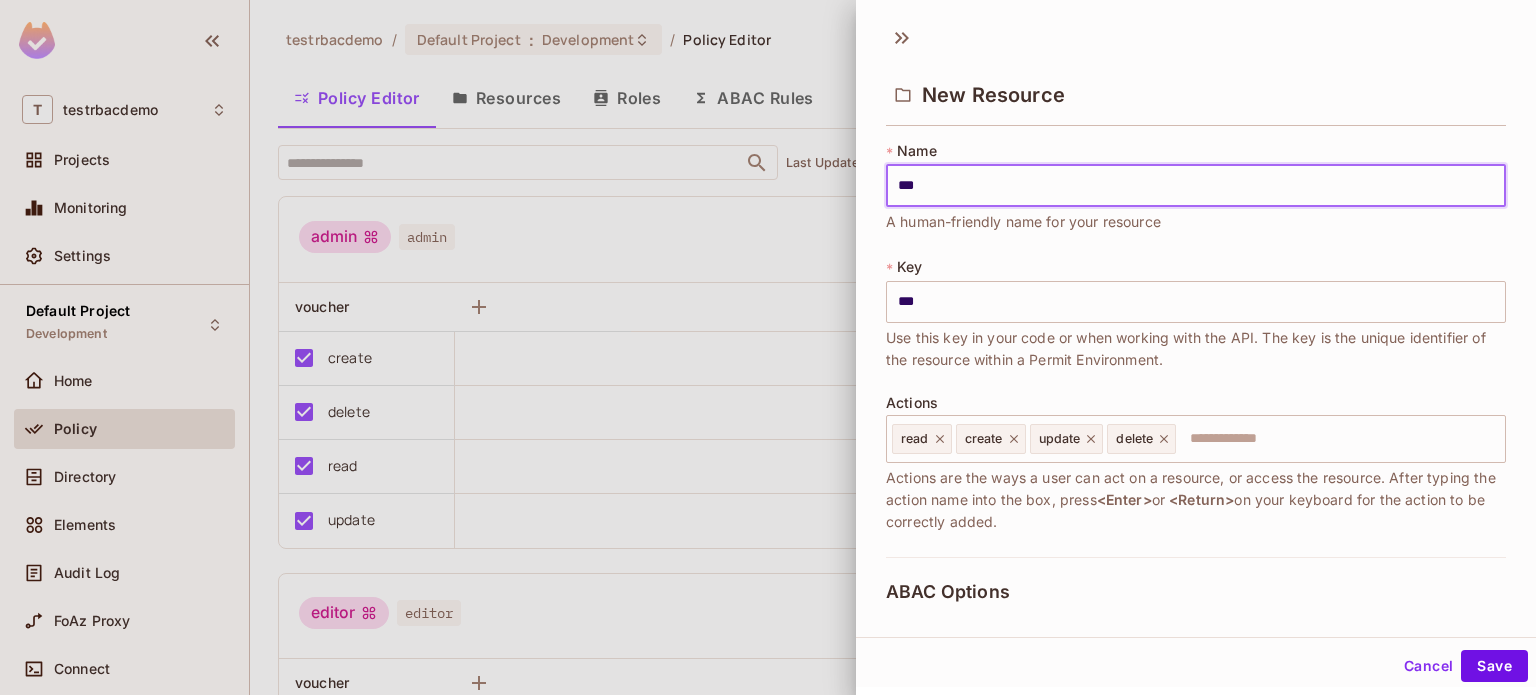 type on "****" 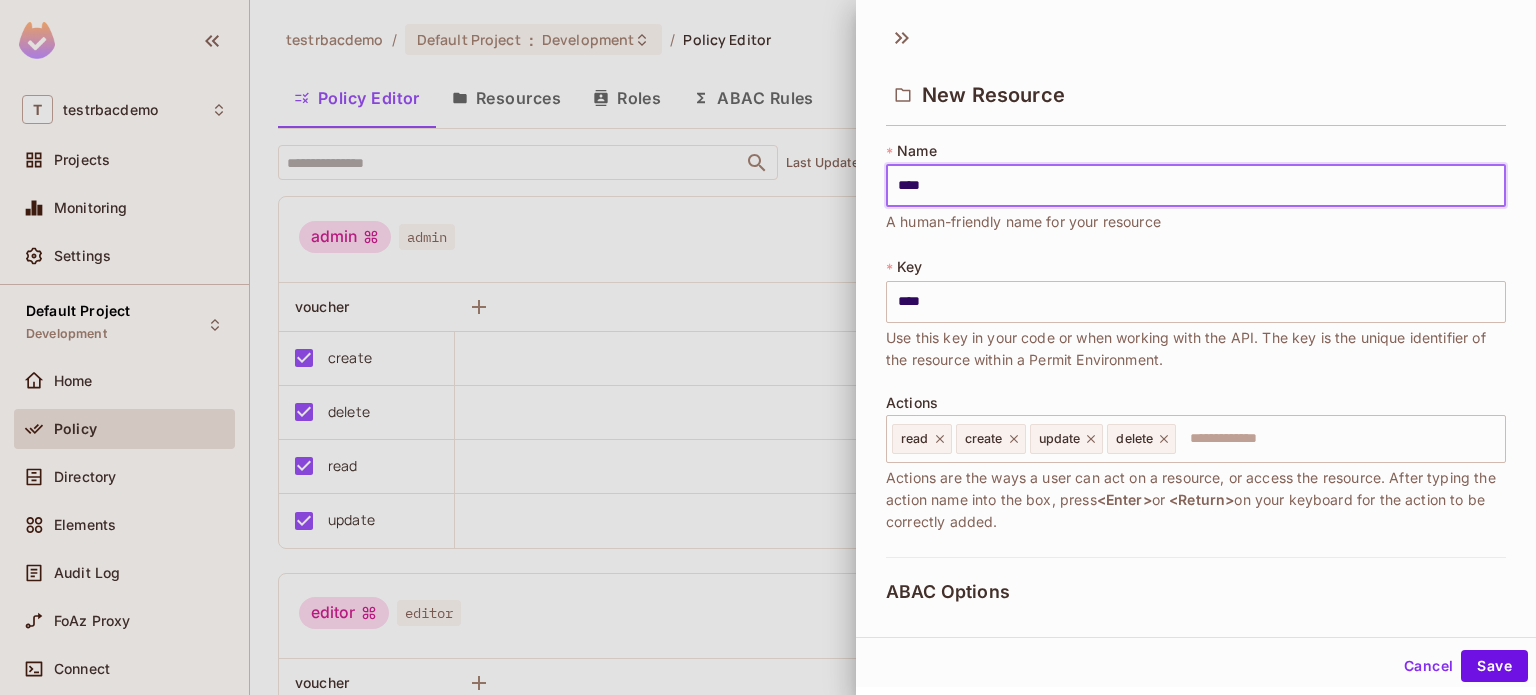type on "*****" 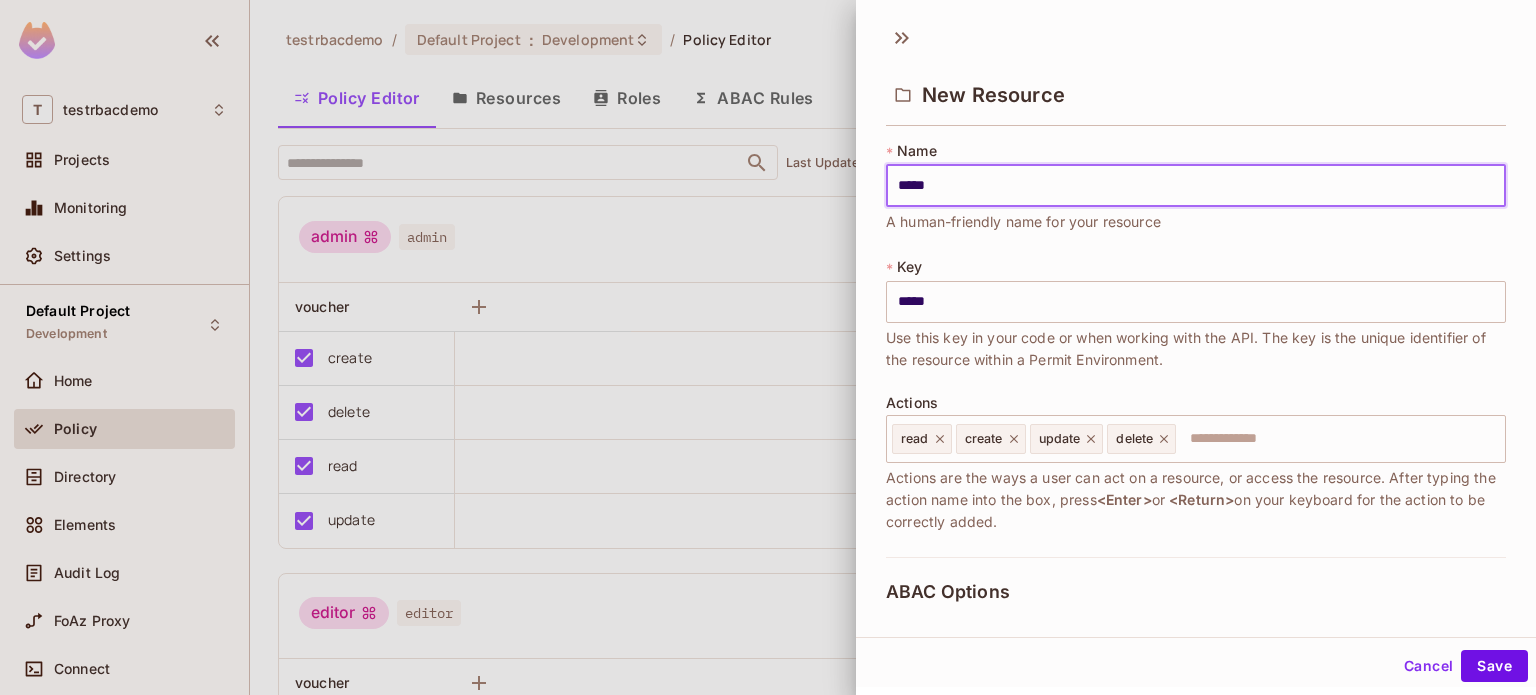 type on "******" 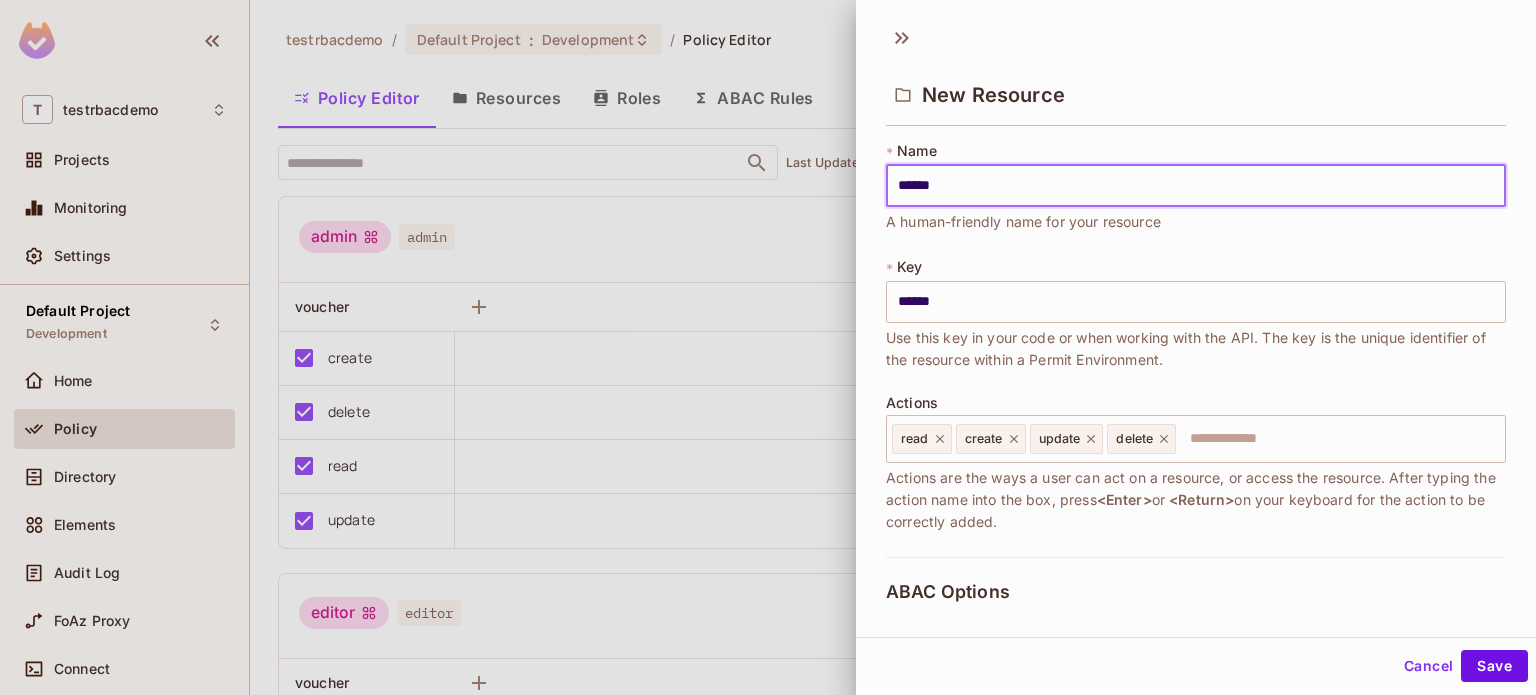 type on "*******" 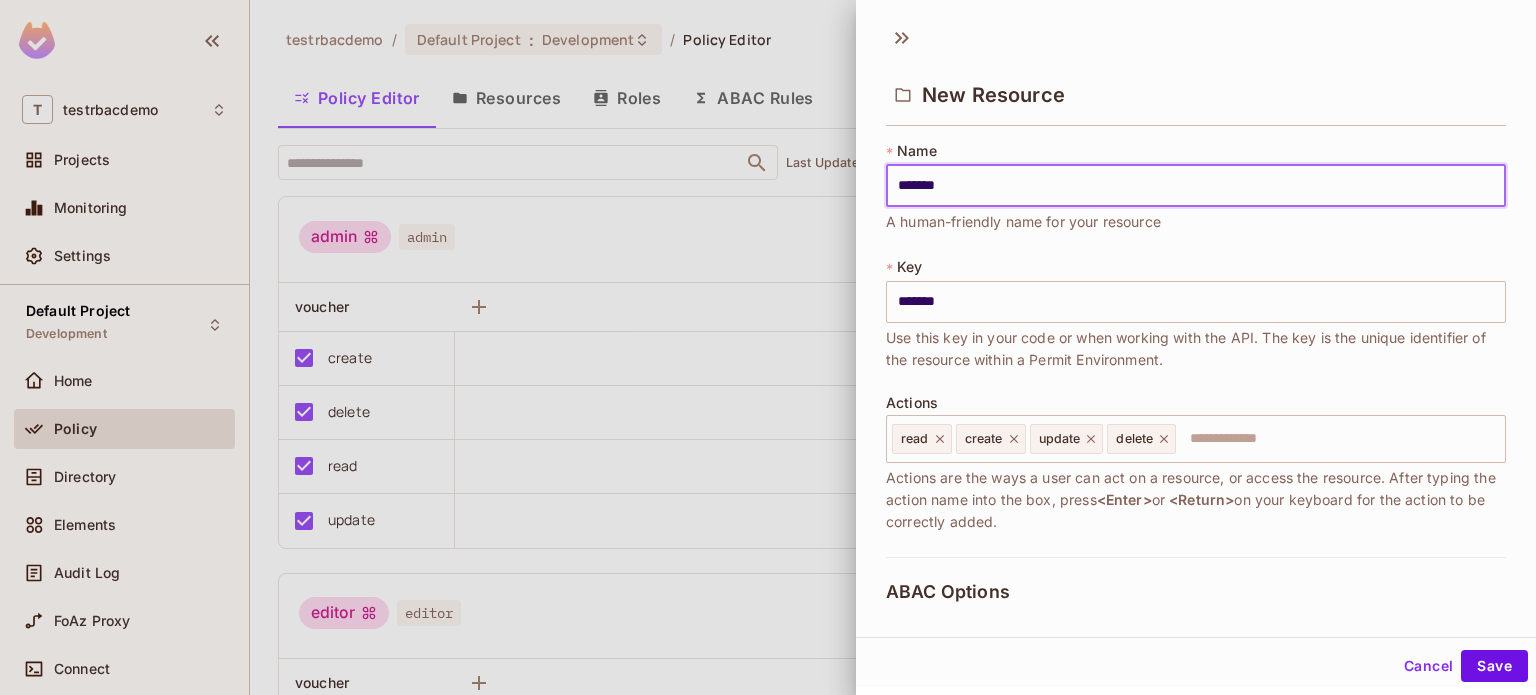 type on "********" 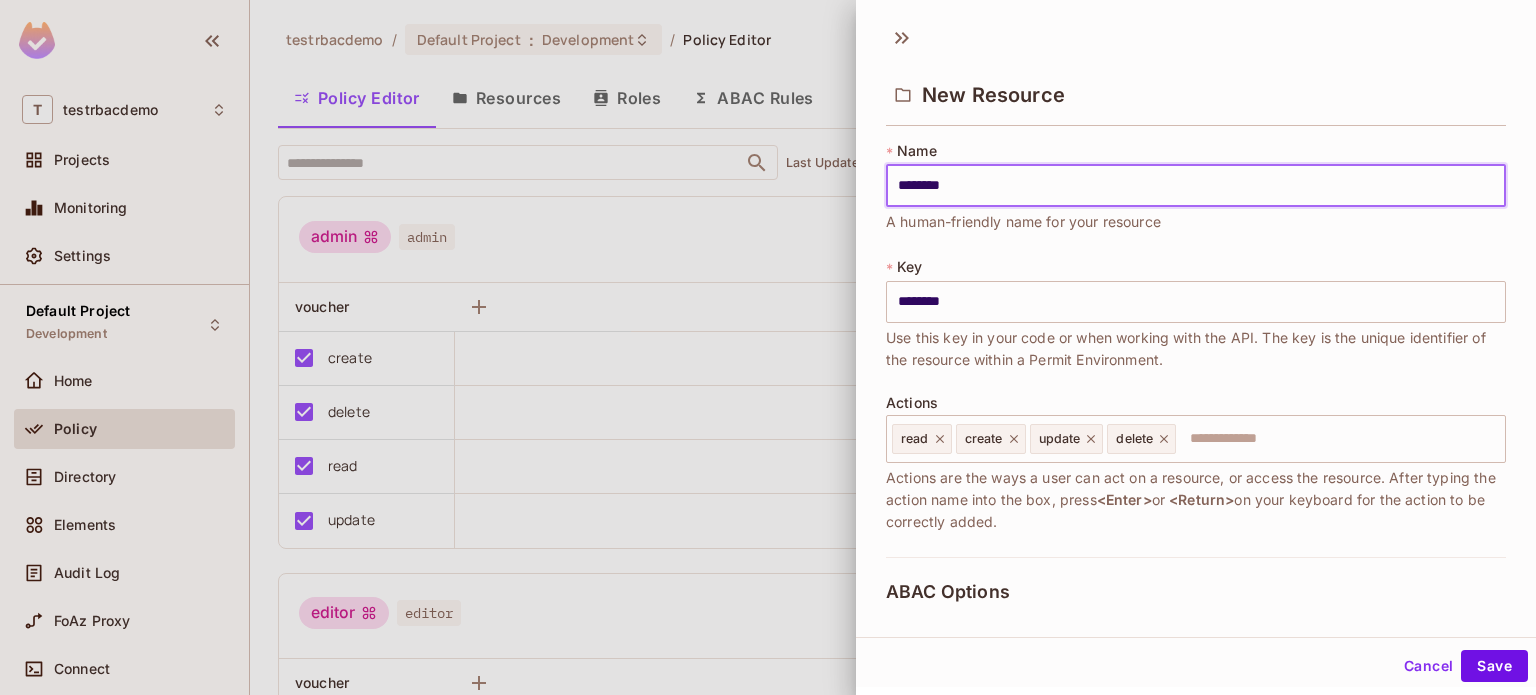 type on "*********" 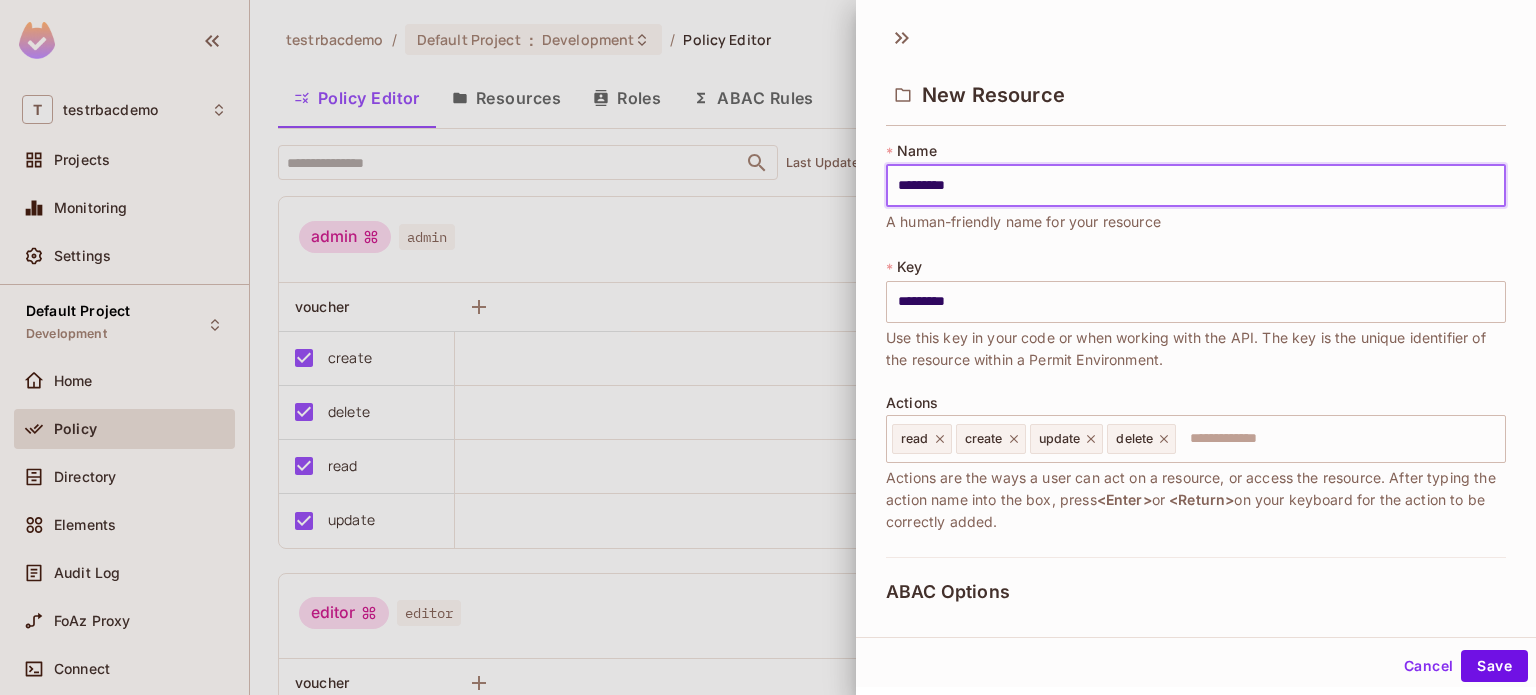 type on "**********" 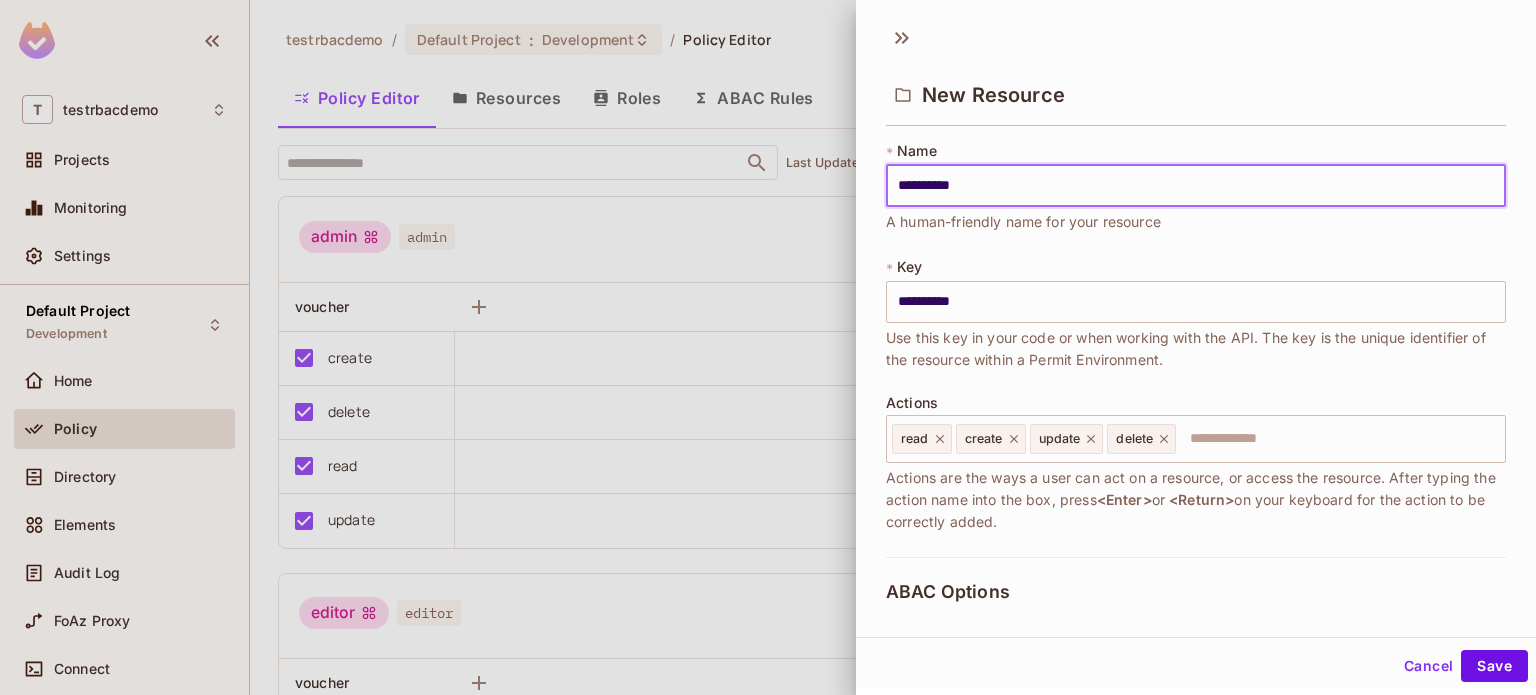 type on "**********" 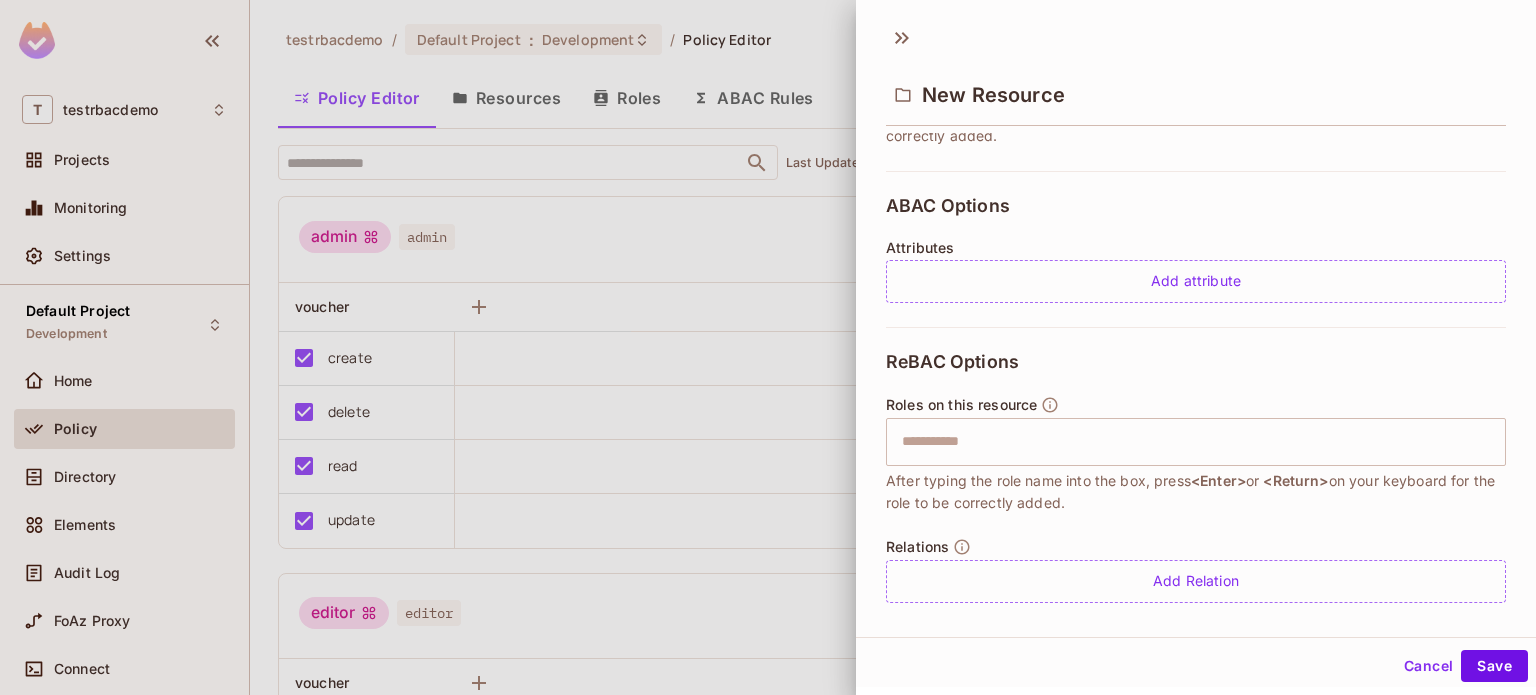 scroll, scrollTop: 404, scrollLeft: 0, axis: vertical 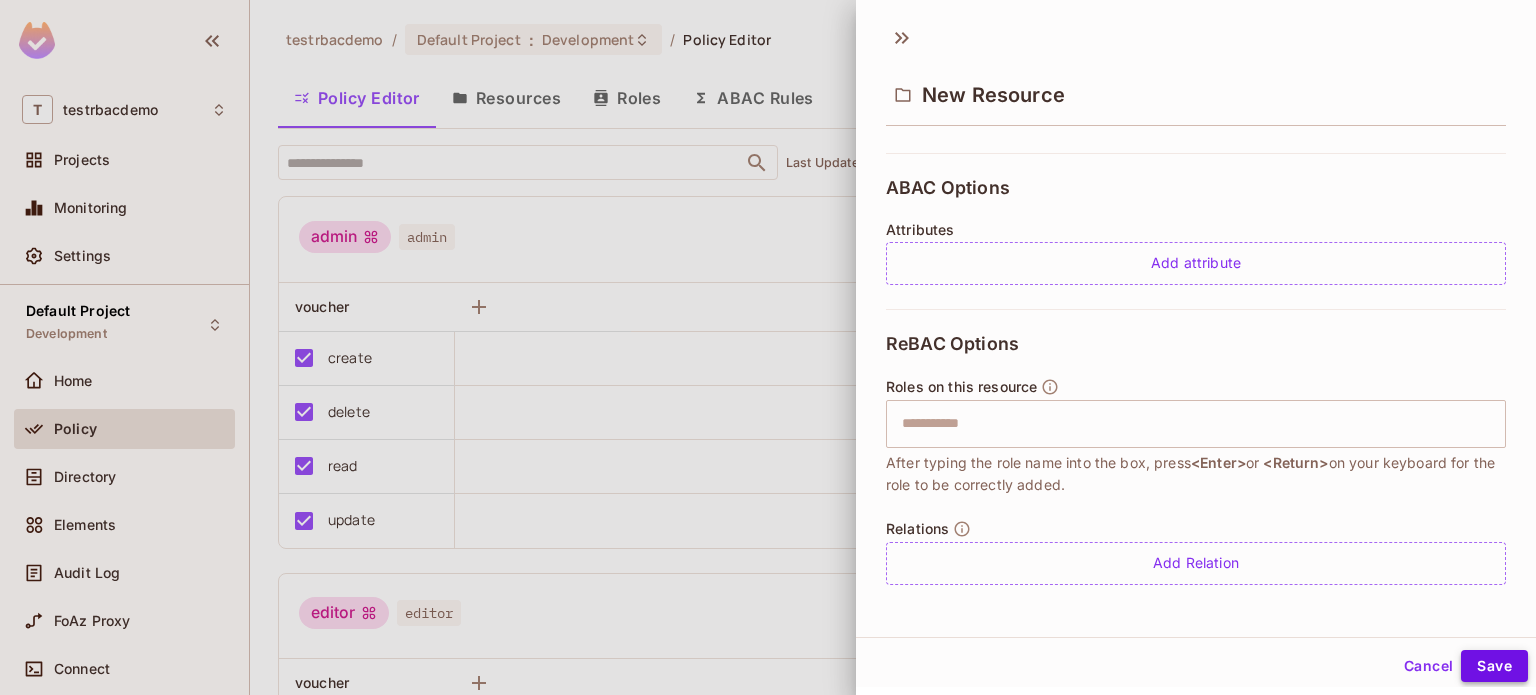 type on "**********" 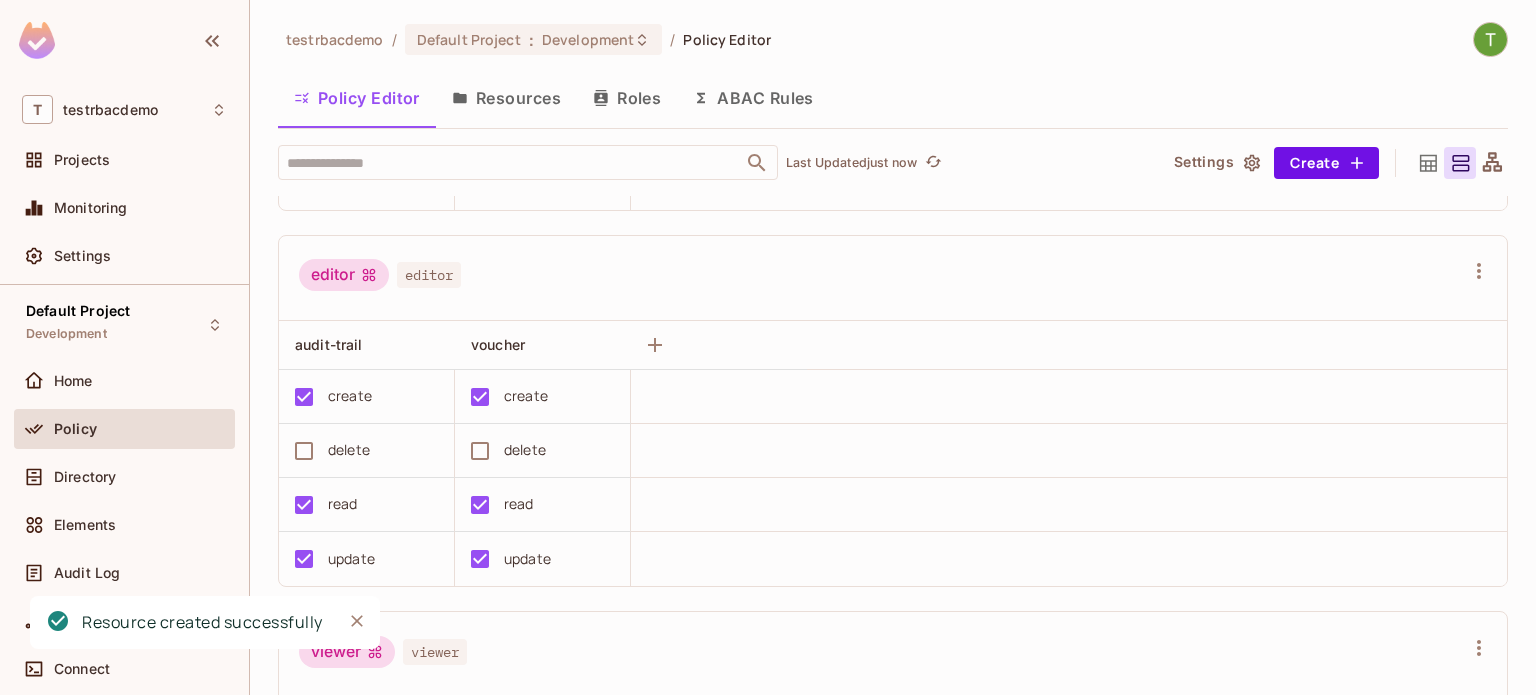 scroll, scrollTop: 0, scrollLeft: 0, axis: both 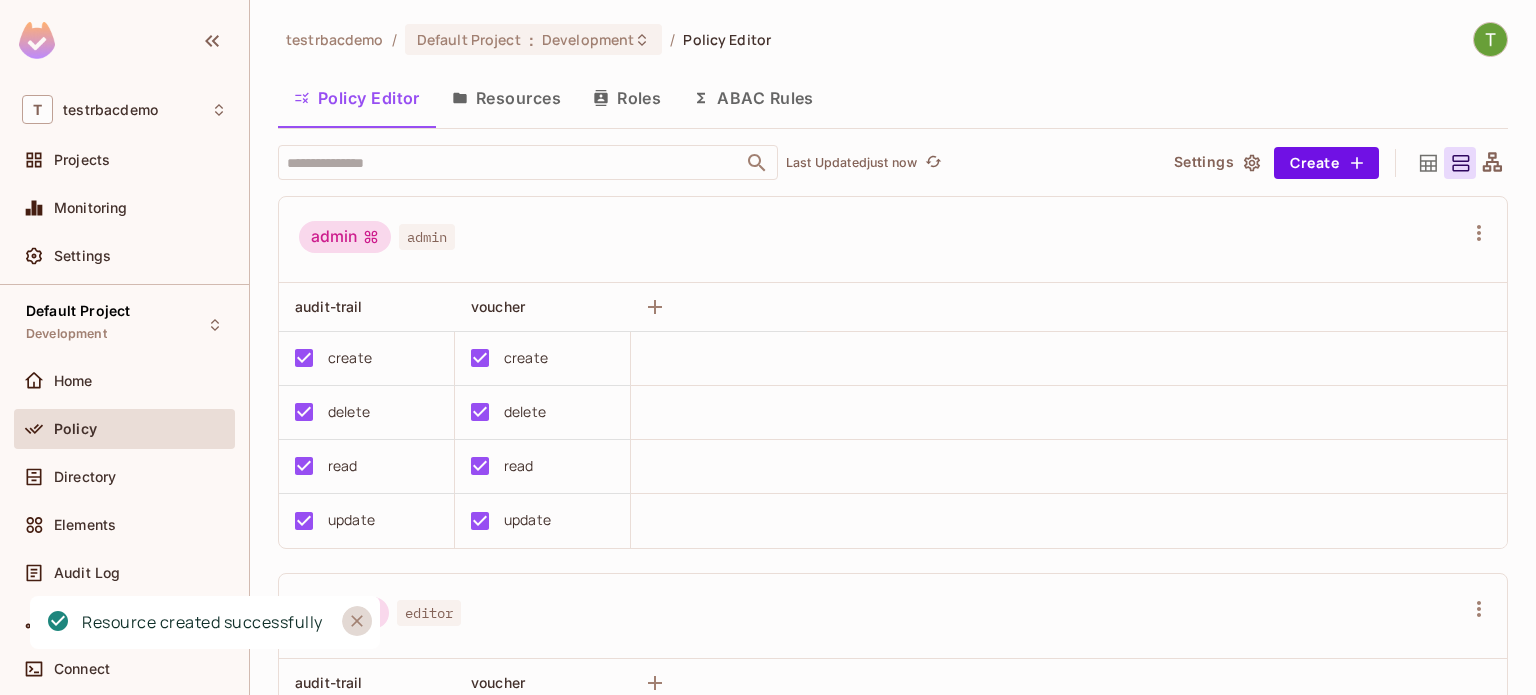 click 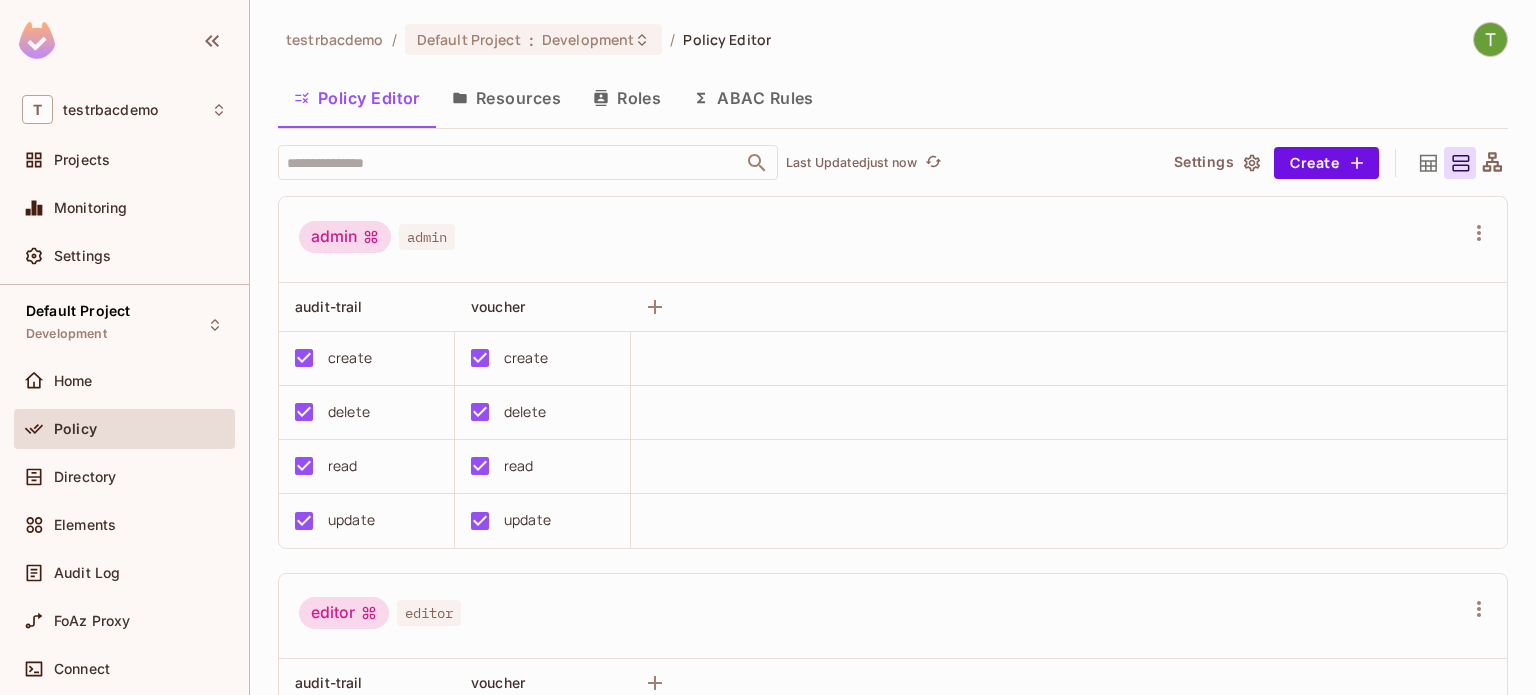 click on "admin" at bounding box center [427, 237] 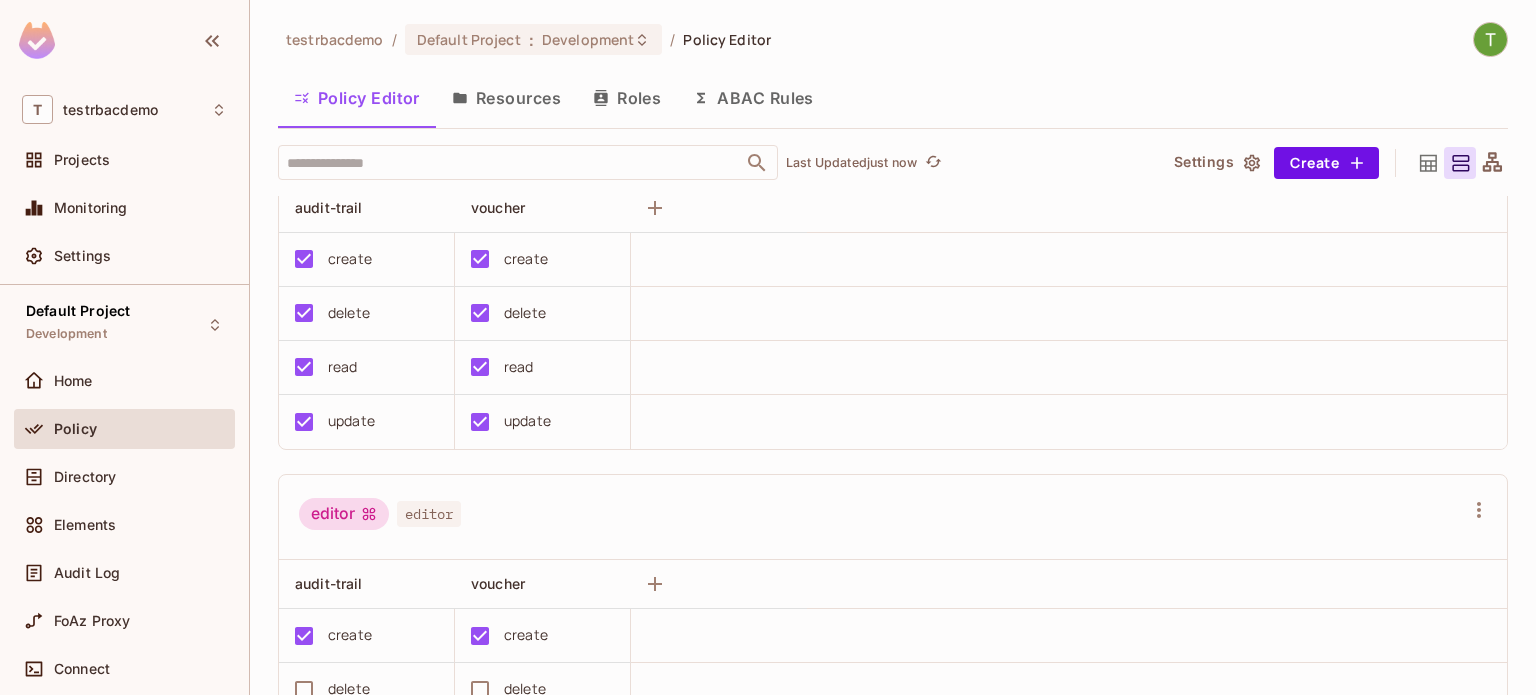 scroll, scrollTop: 0, scrollLeft: 0, axis: both 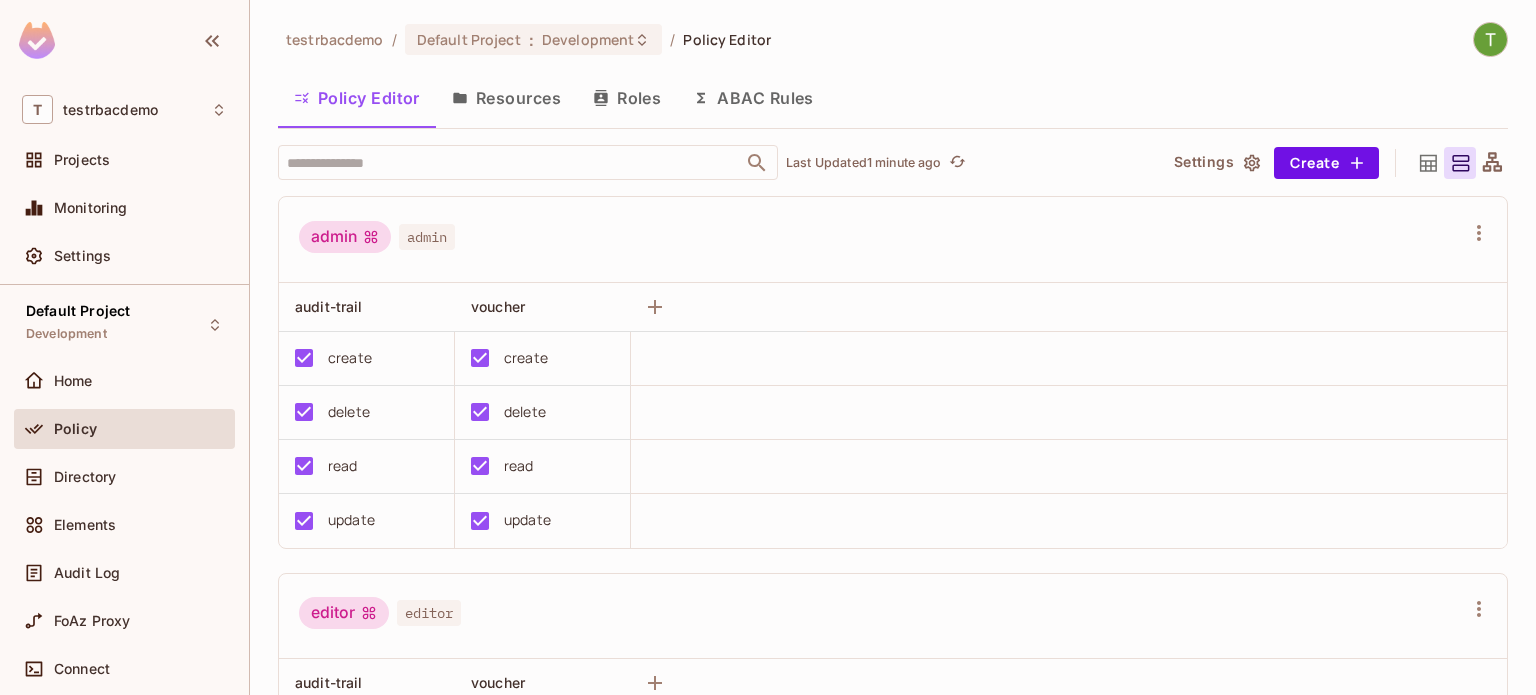 click 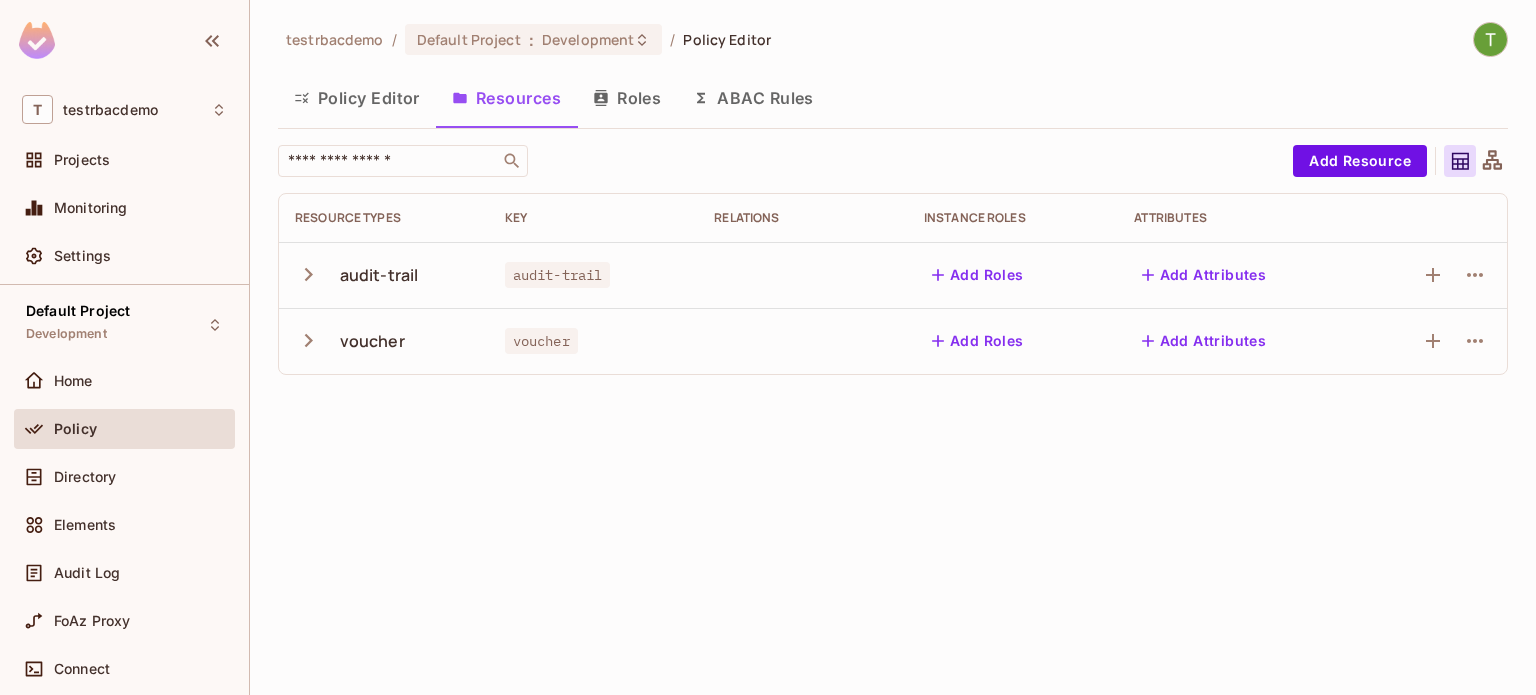 click 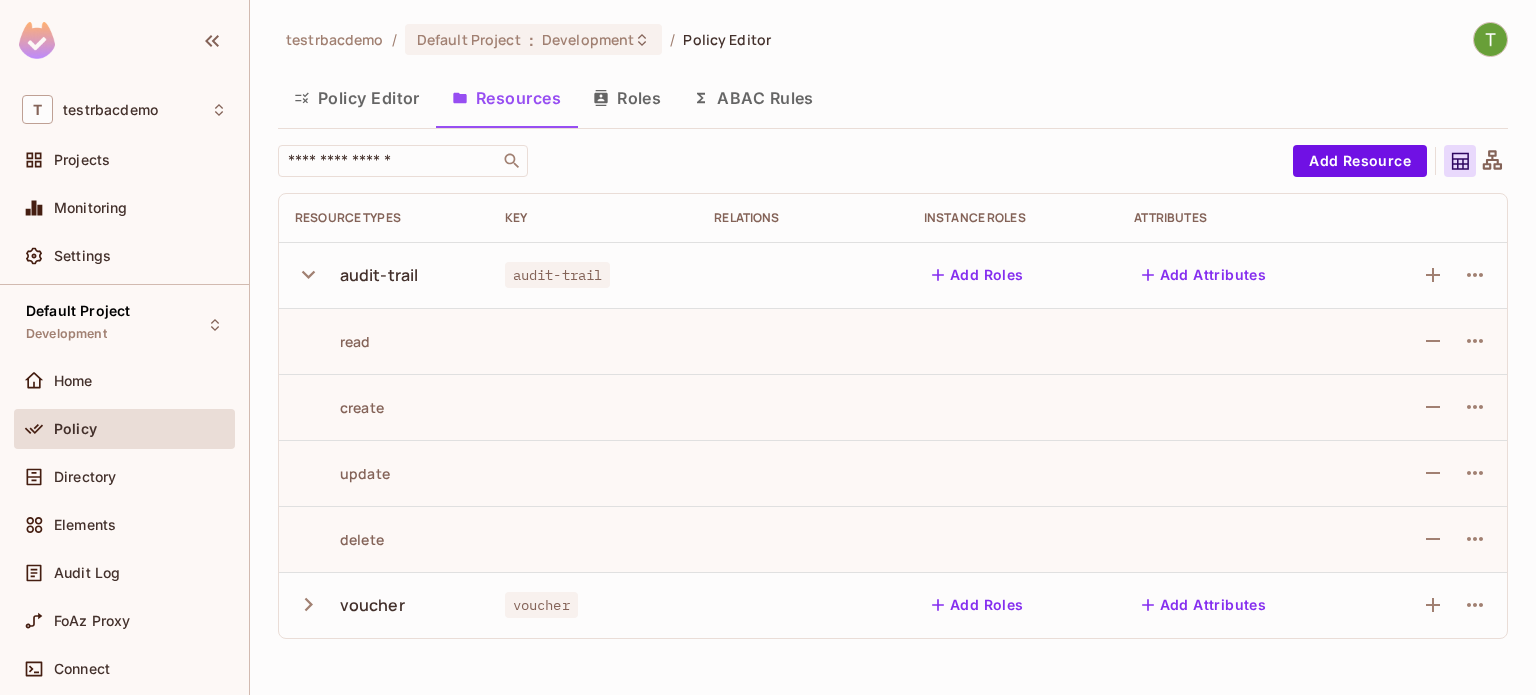 click 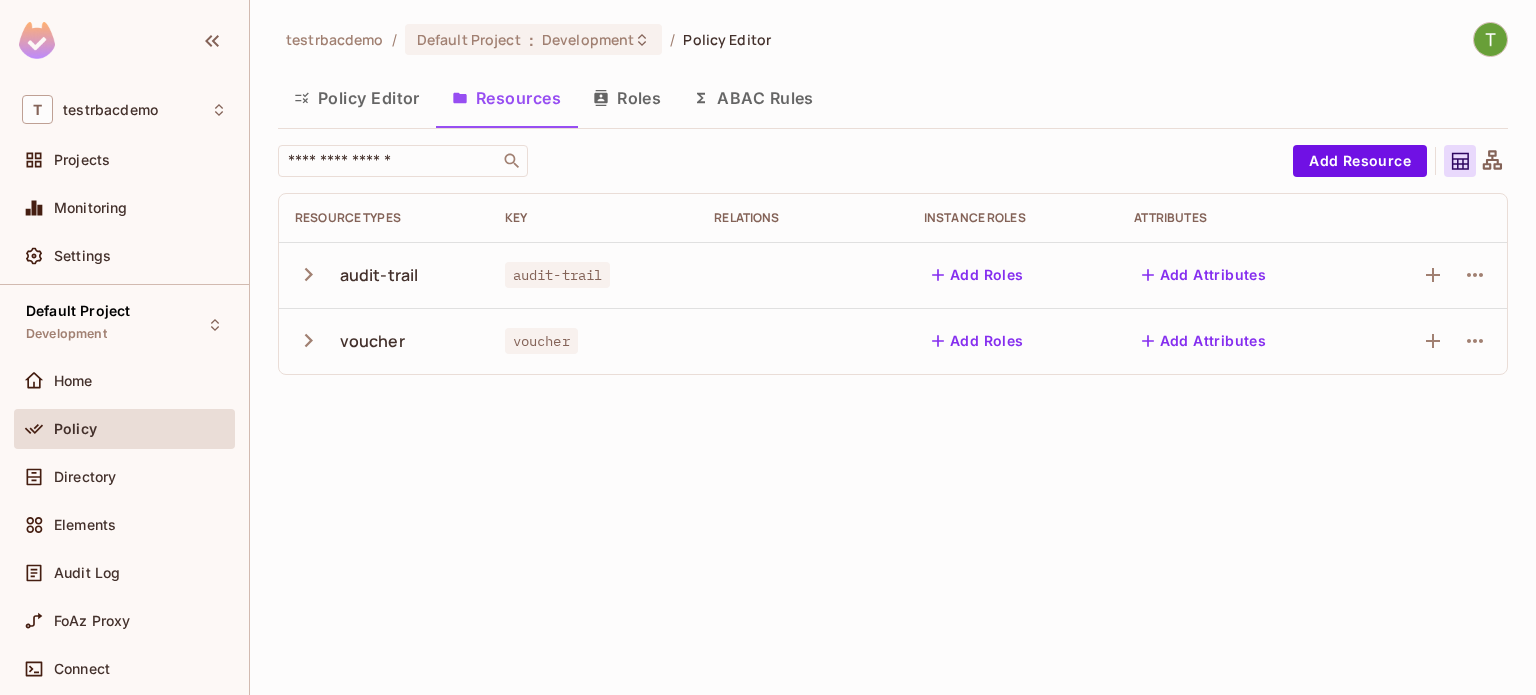 click on "voucher" at bounding box center [384, 341] 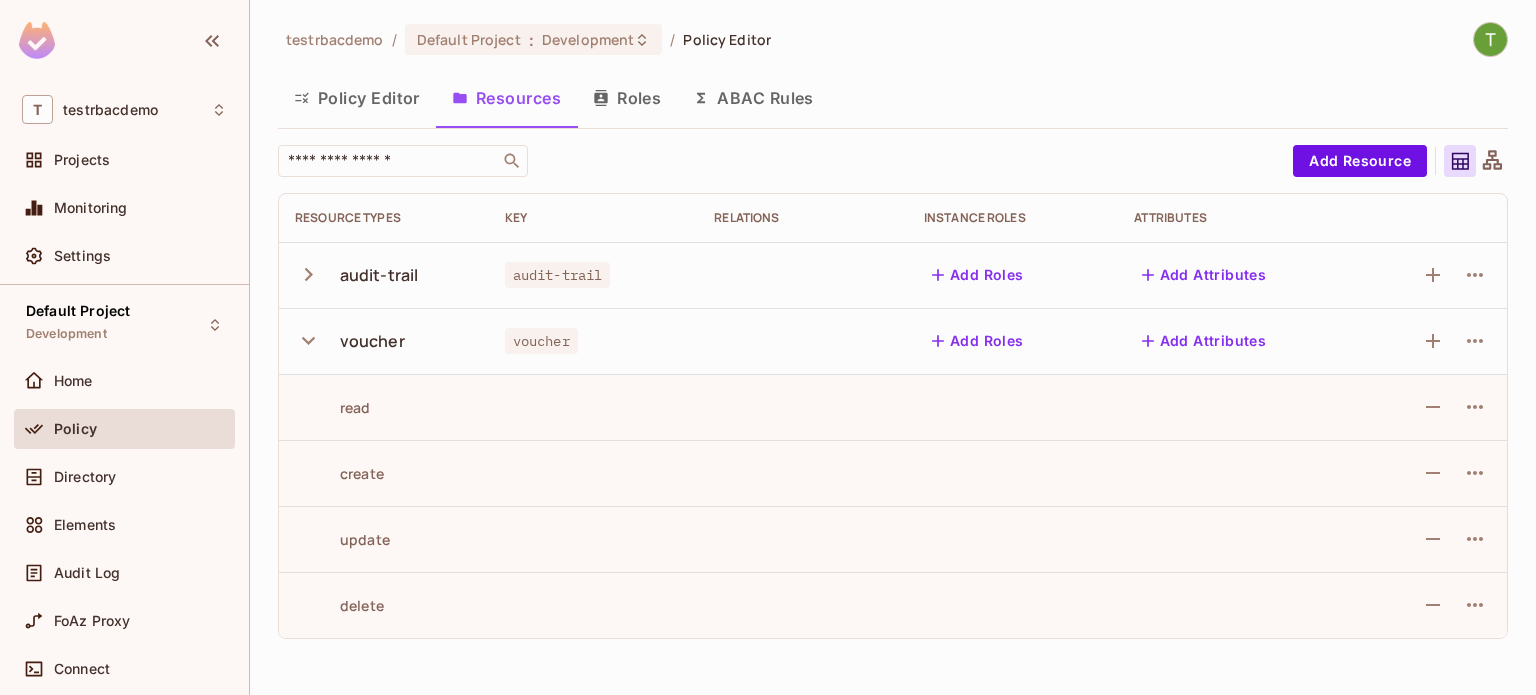 click 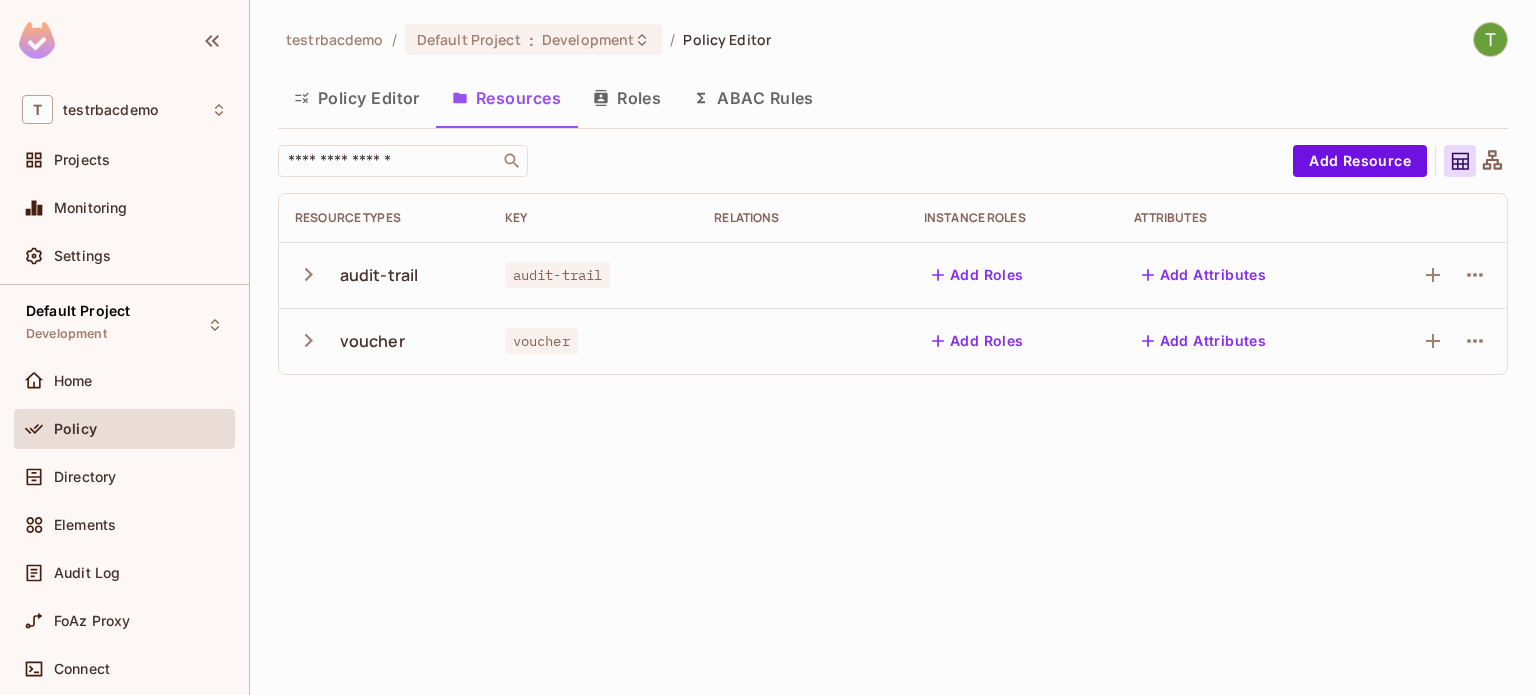click on "Roles" at bounding box center (627, 98) 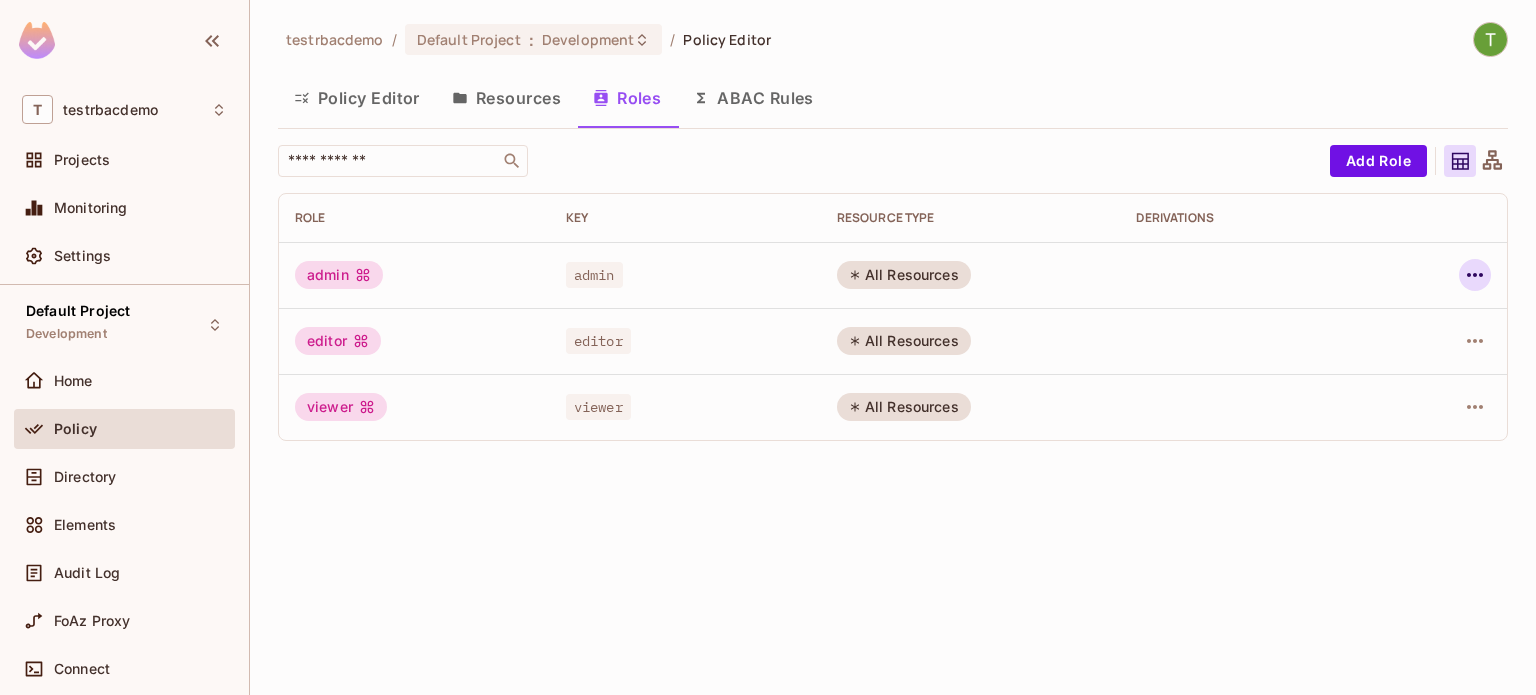 click 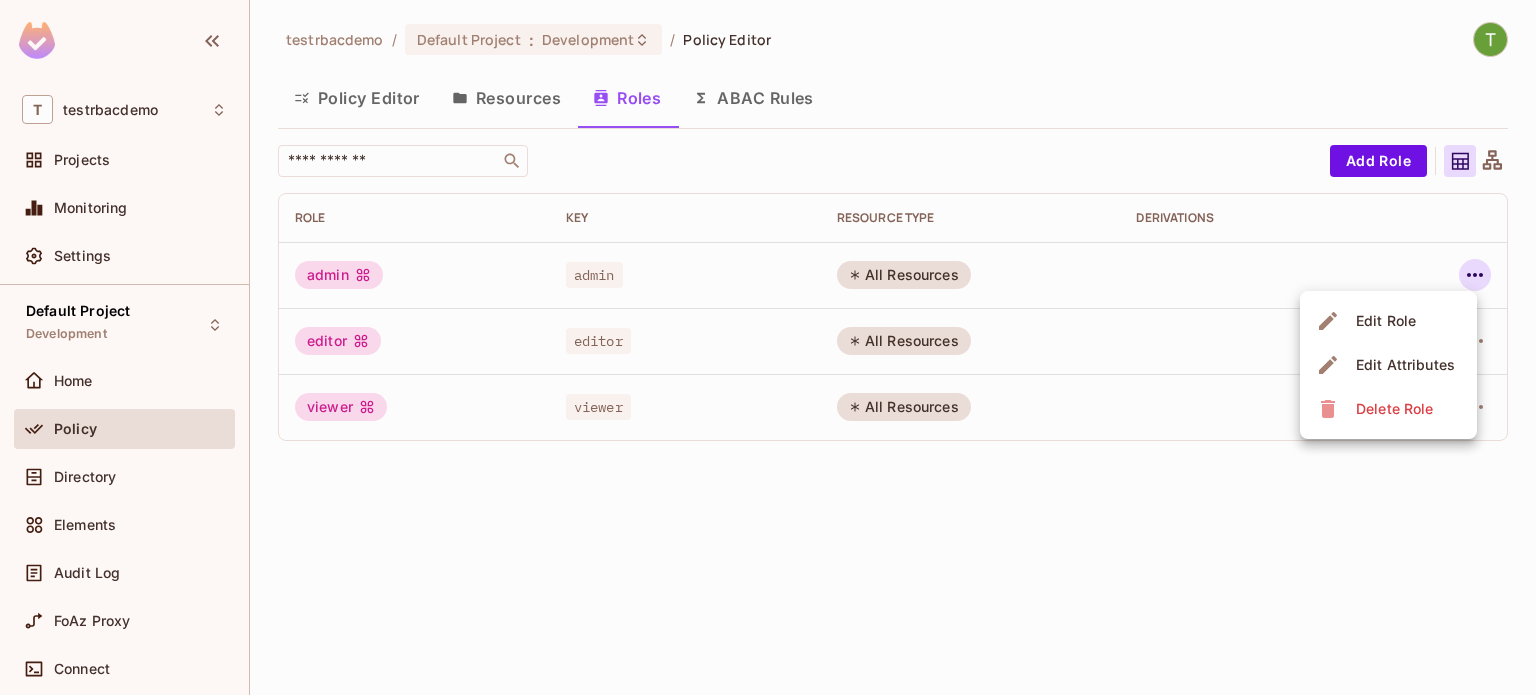 click on "Edit Attributes" at bounding box center (1405, 365) 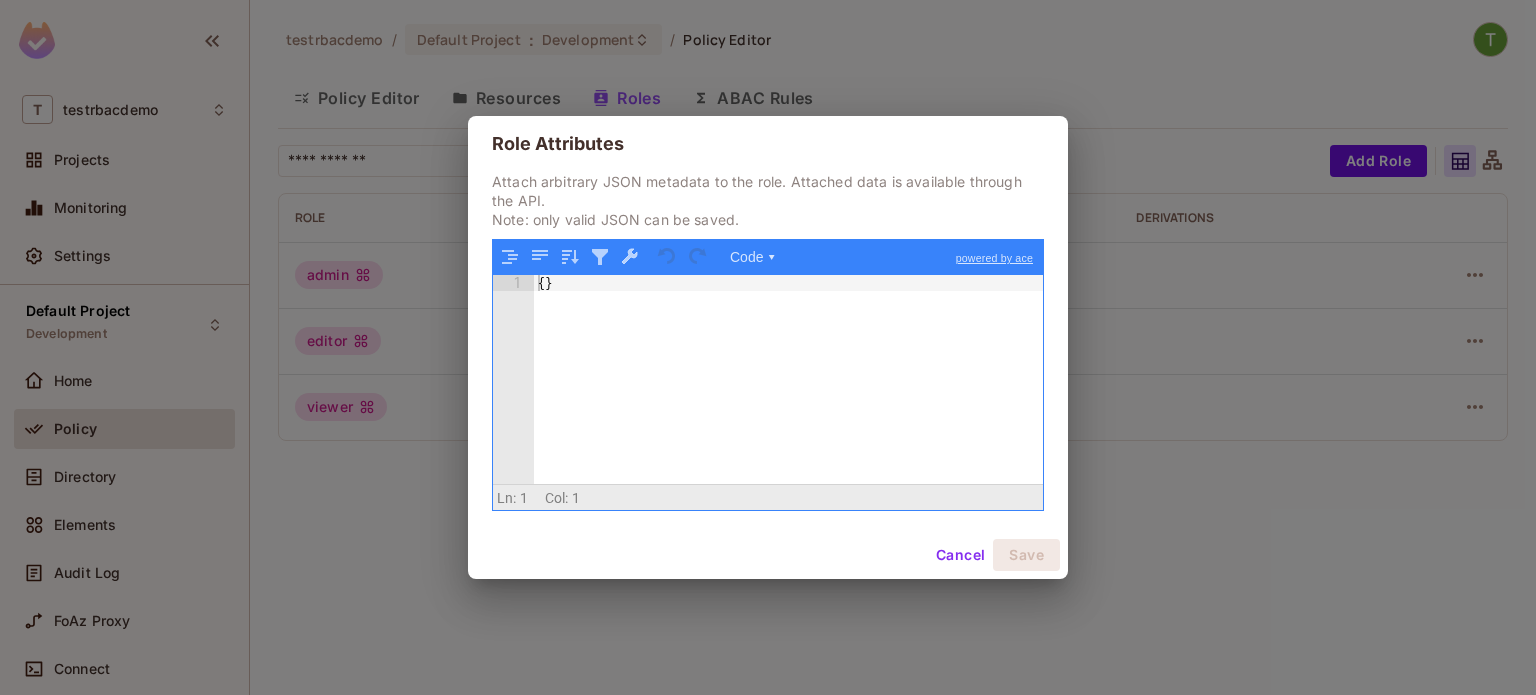 click on "Role Attributes Attach arbitrary JSON metadata to the role. Attached data is available through the API. Note: only valid JSON can be saved. Code ▾ powered by ace 1 { } XXXXXXXXXXXXXXXXXXXXXXXXXXXXXXXXXXXXXXXXXXXXXXXXXX Scroll for more ▿ Ln: 1 Col: 1 0 characters selected Cancel Save" at bounding box center [768, 347] 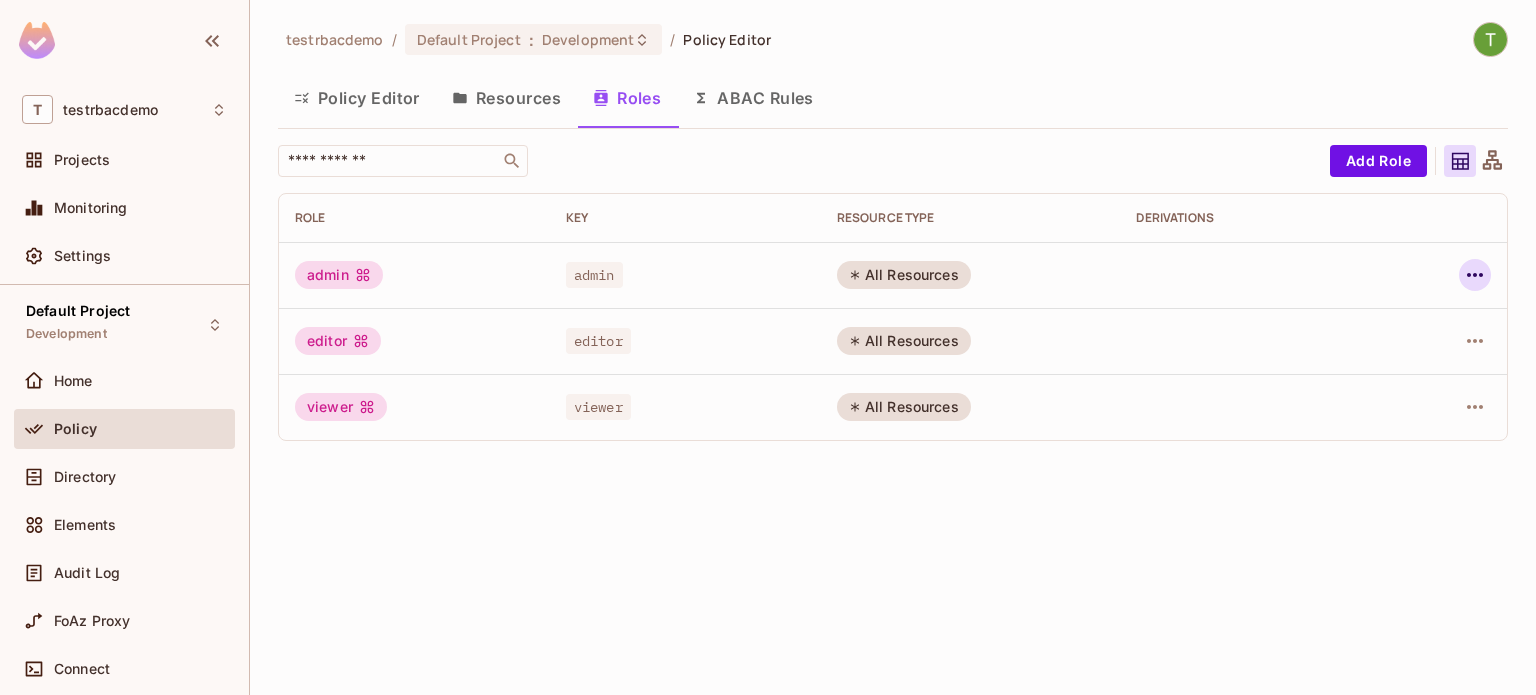 click 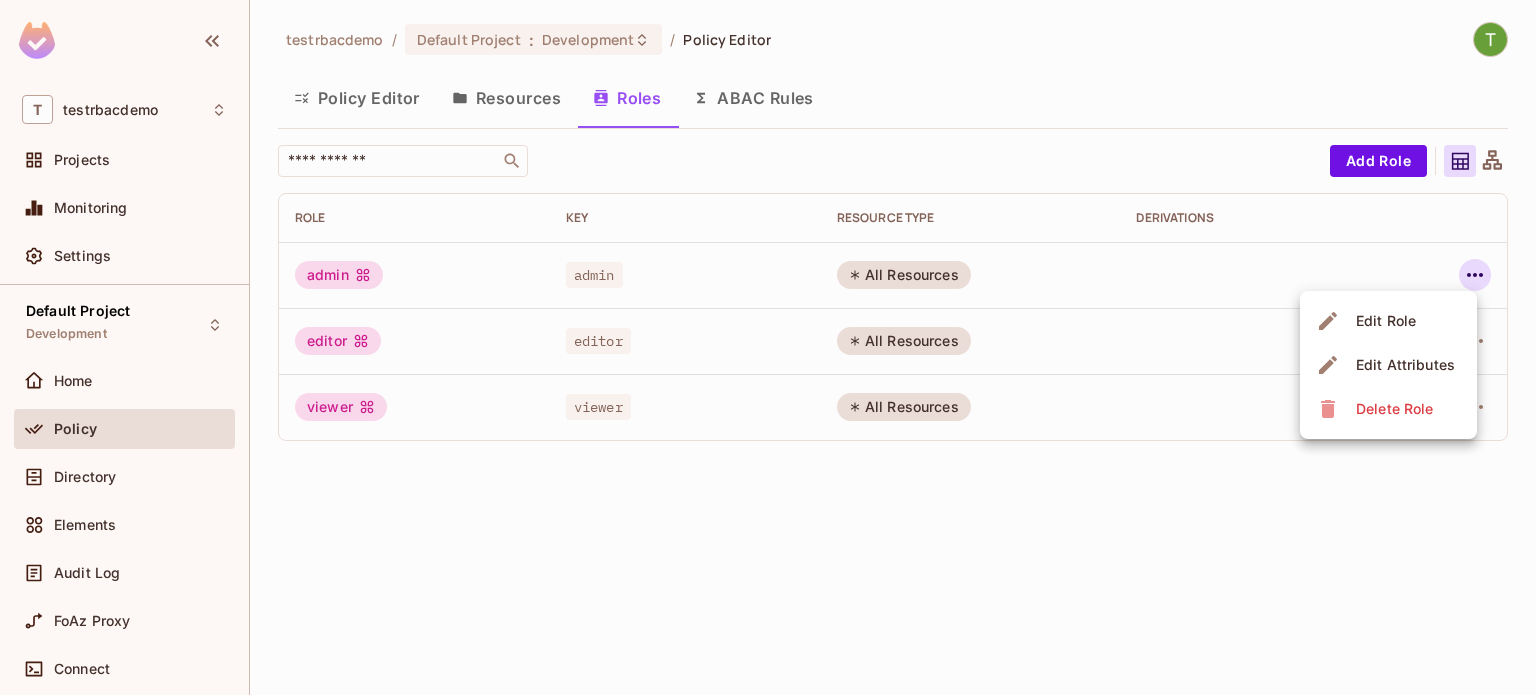 click on "Edit Role" at bounding box center (1386, 321) 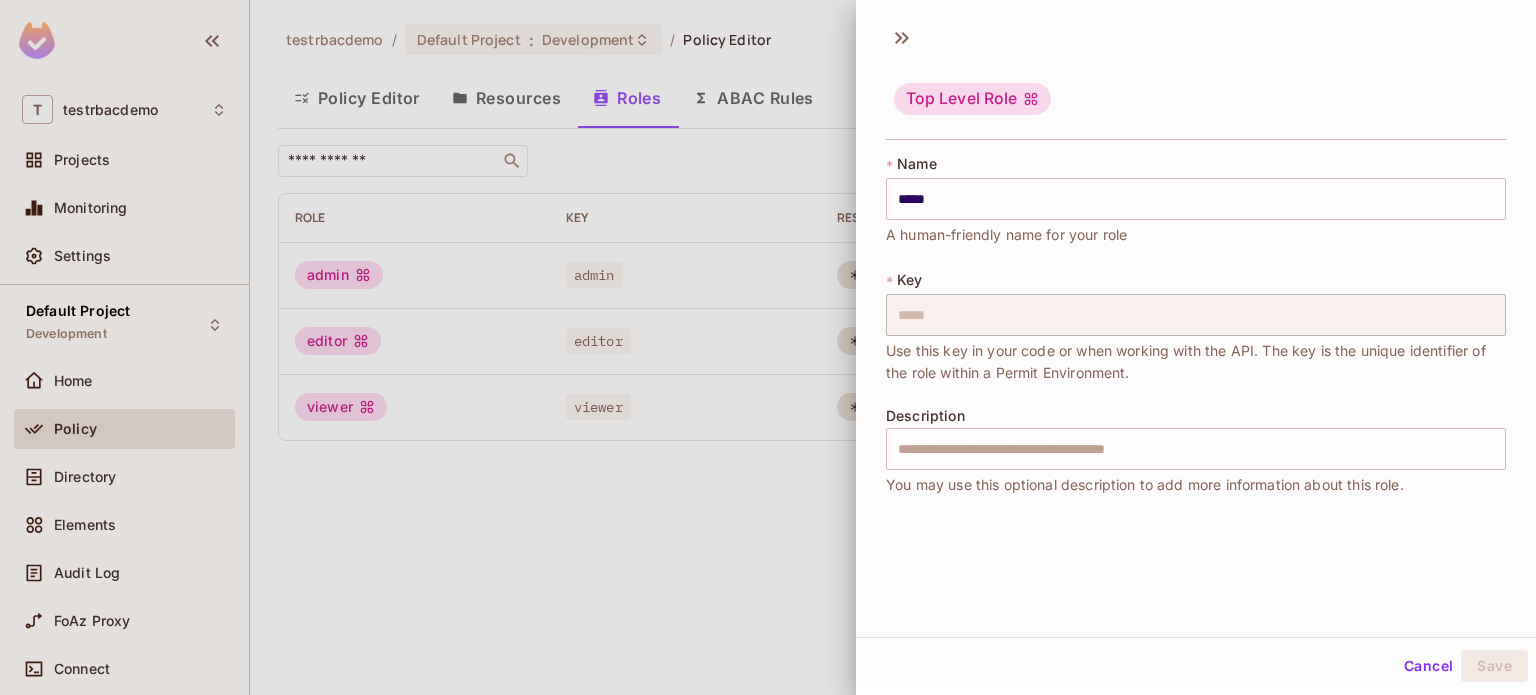 scroll, scrollTop: 3, scrollLeft: 0, axis: vertical 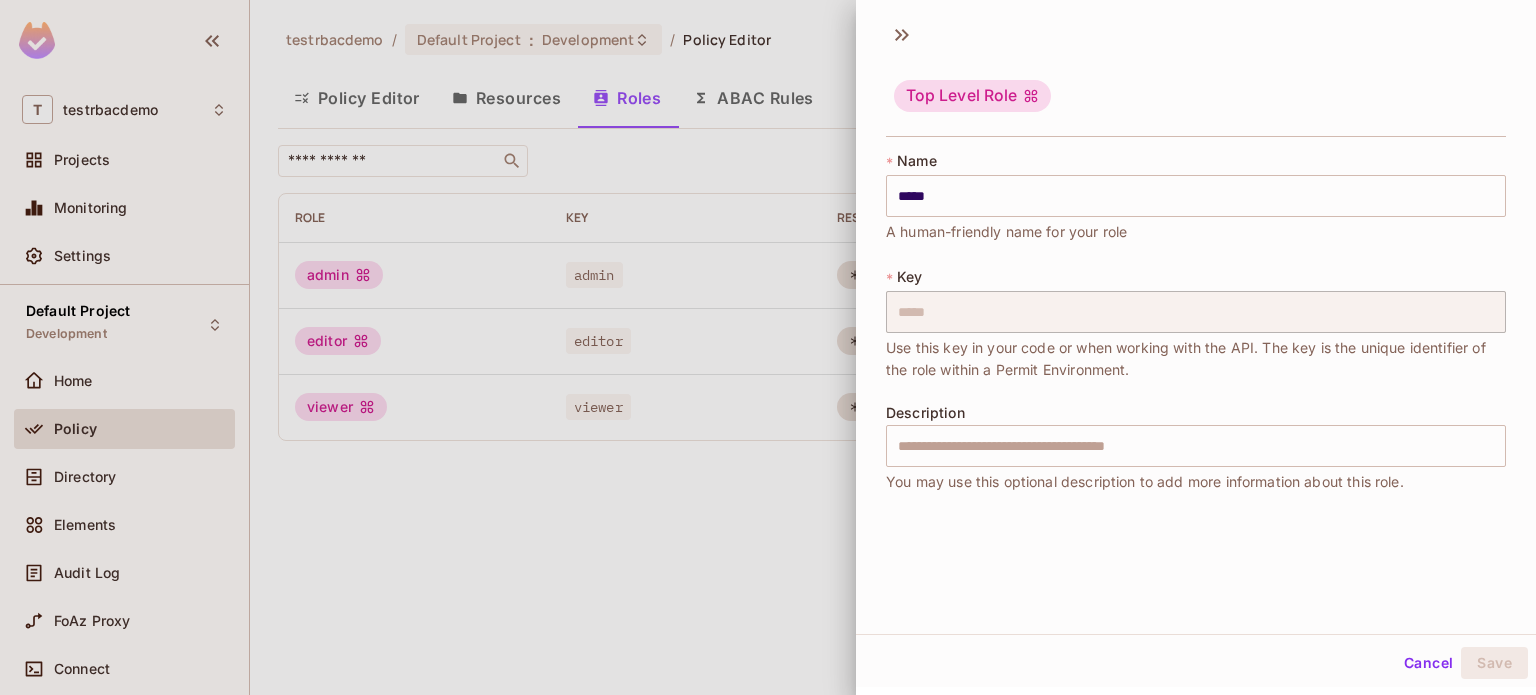 click at bounding box center [768, 347] 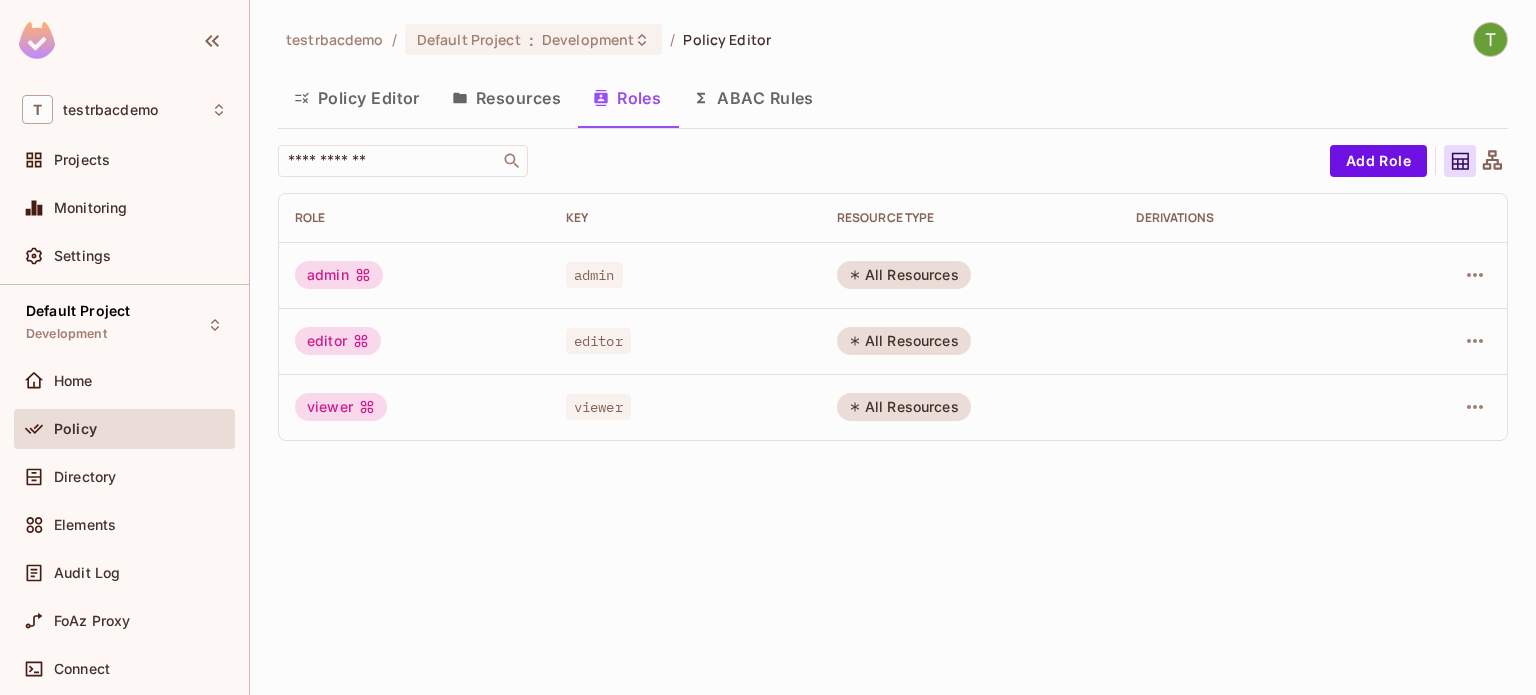 click on "testrbacdemo / Default Project : Development / Policy Editor Policy Editor Resources Roles ABAC Rules ​ Add Role Role Key RESOURCE TYPE Derivations admin admin  All Resources editor editor  All Resources viewer viewer  All Resources" at bounding box center (893, 239) 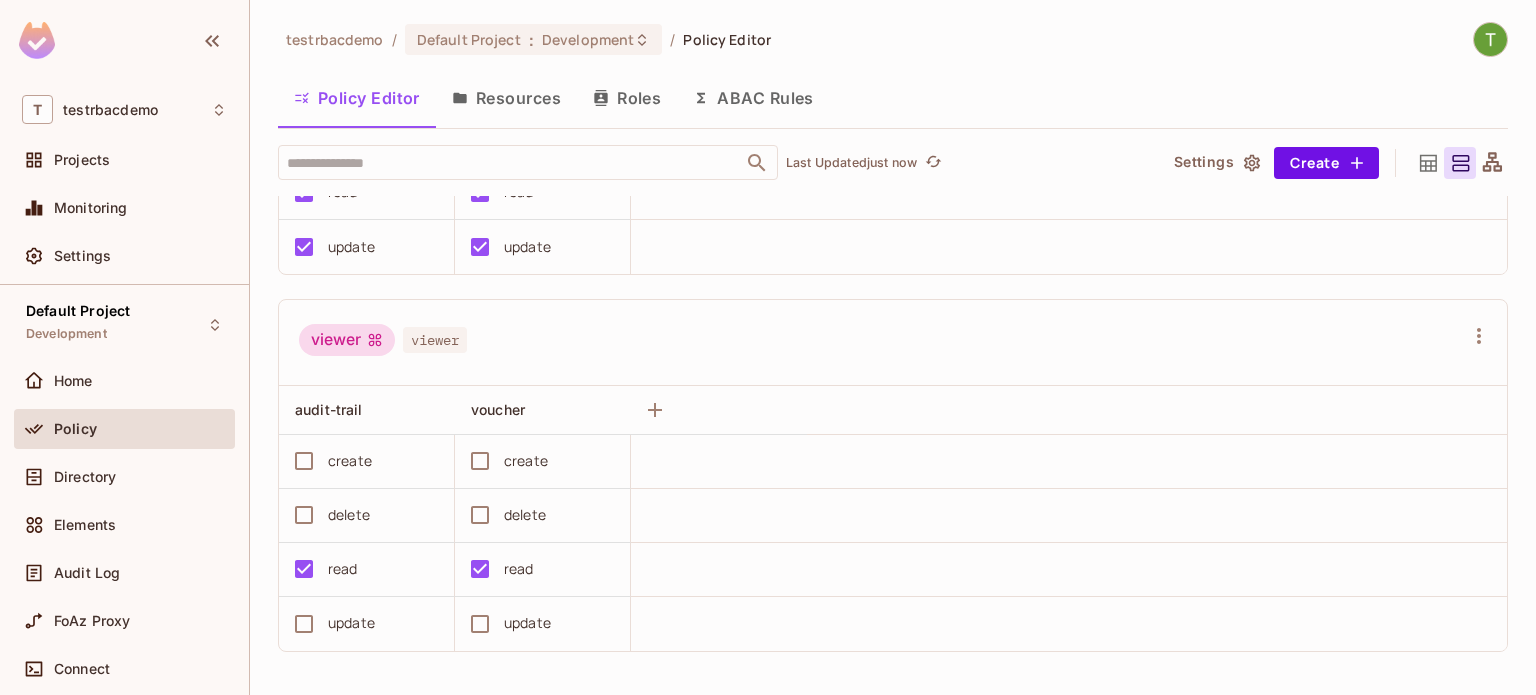 scroll, scrollTop: 652, scrollLeft: 0, axis: vertical 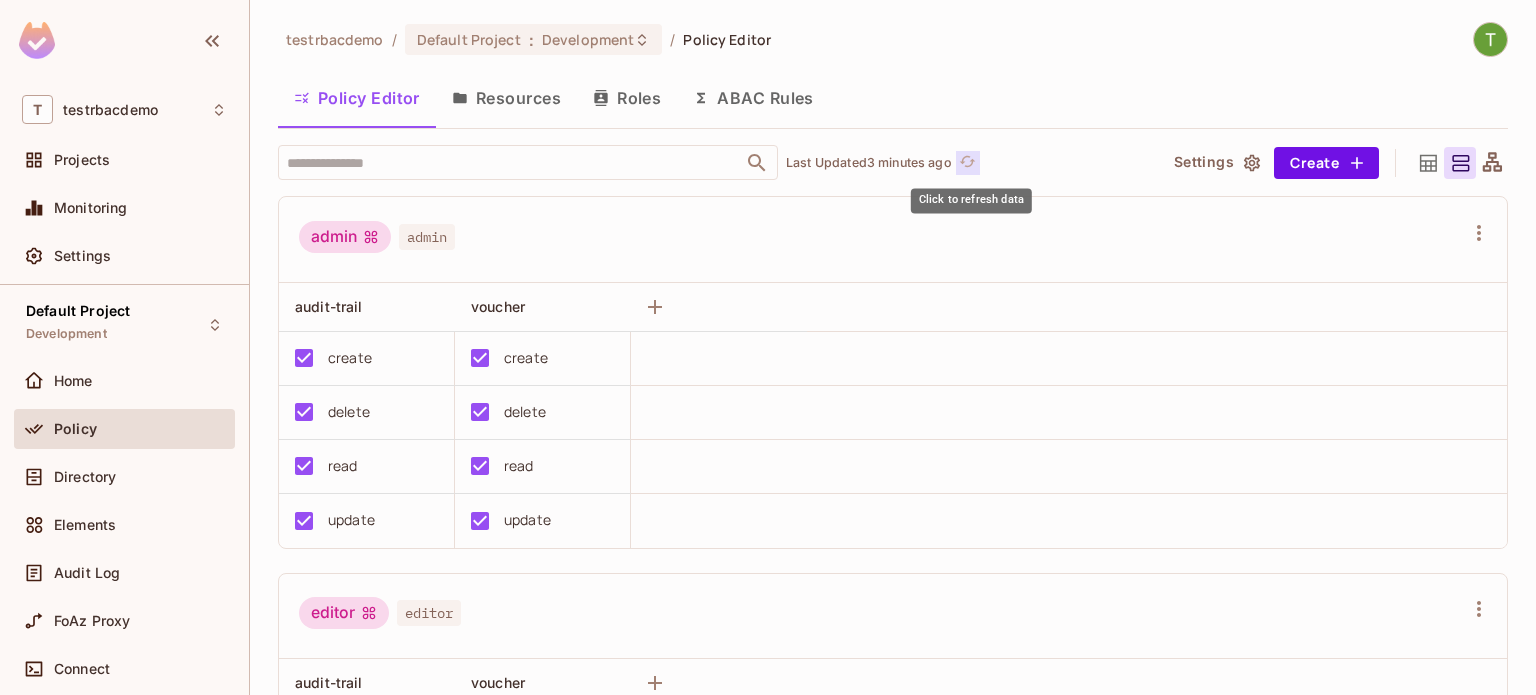 click 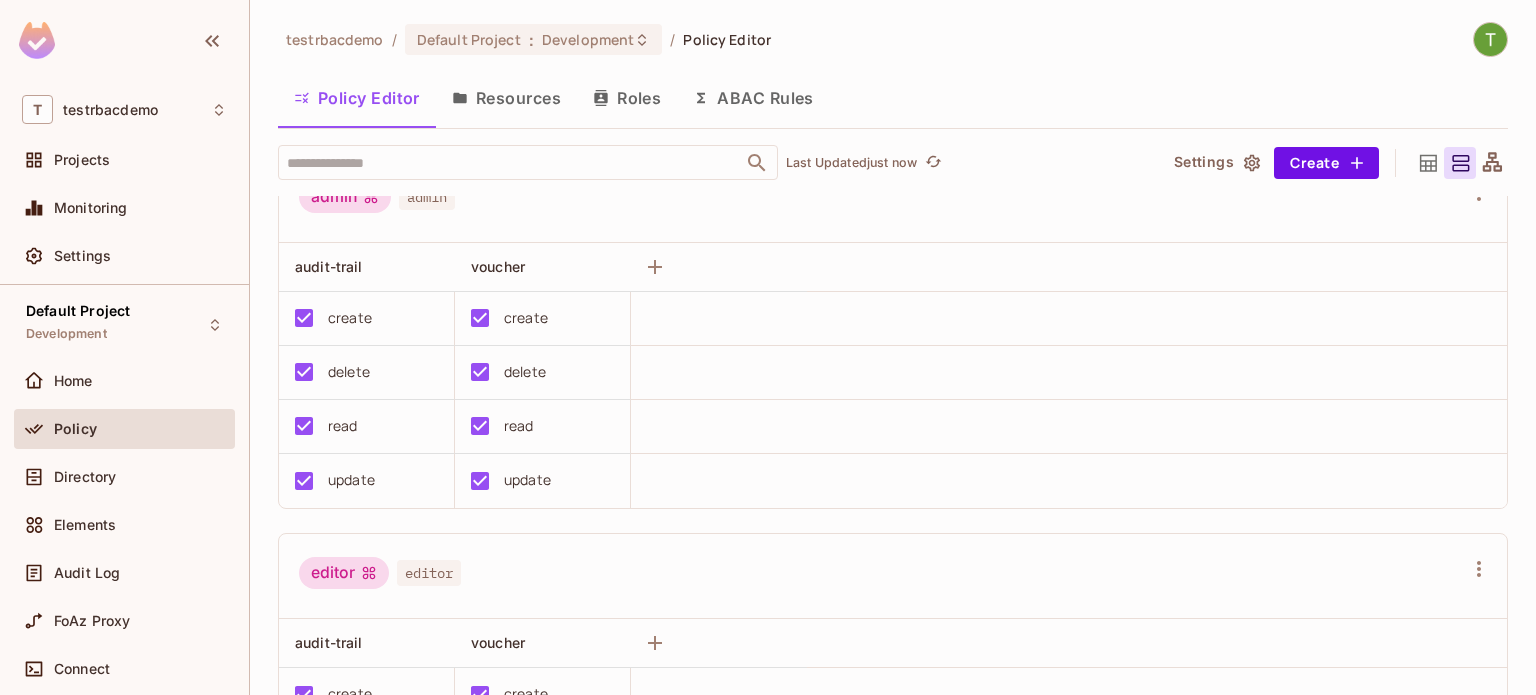 scroll, scrollTop: 0, scrollLeft: 0, axis: both 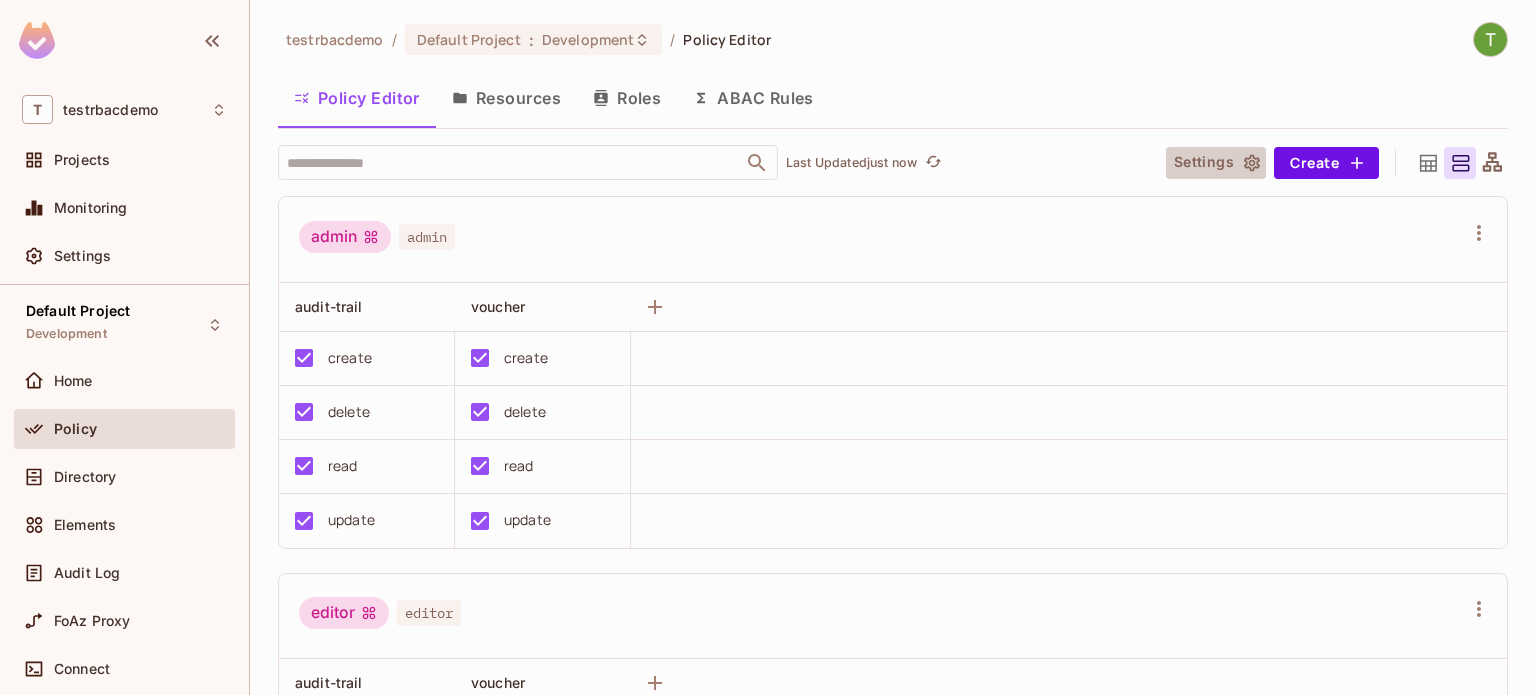 click 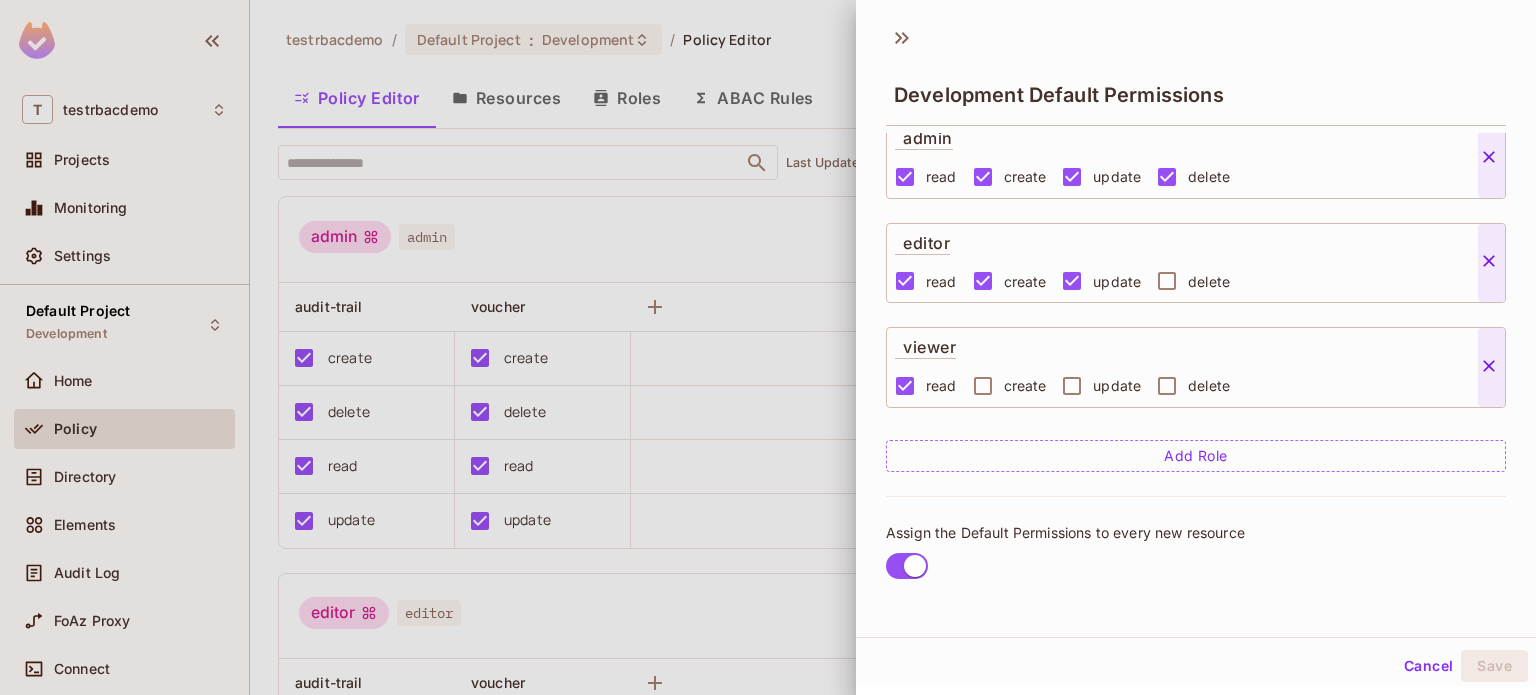 scroll, scrollTop: 0, scrollLeft: 0, axis: both 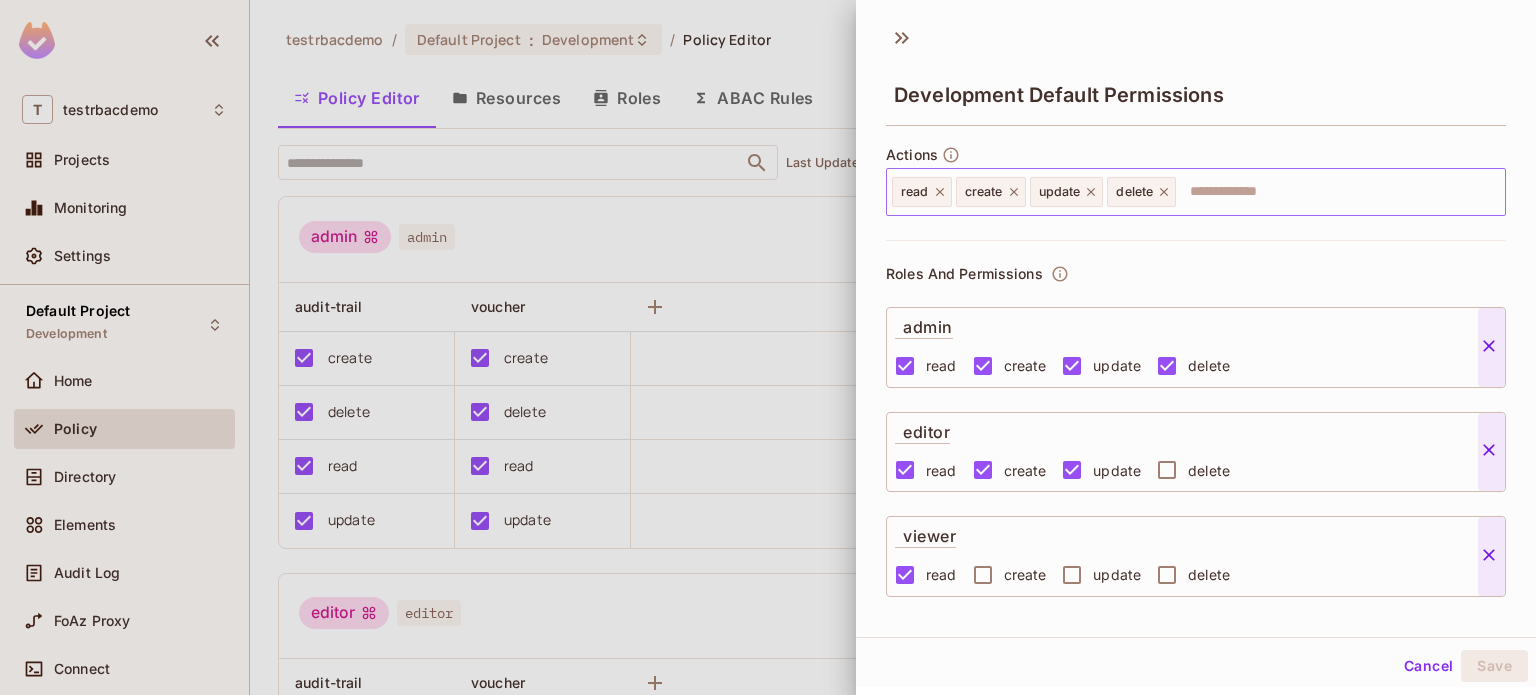 click at bounding box center (1337, 192) 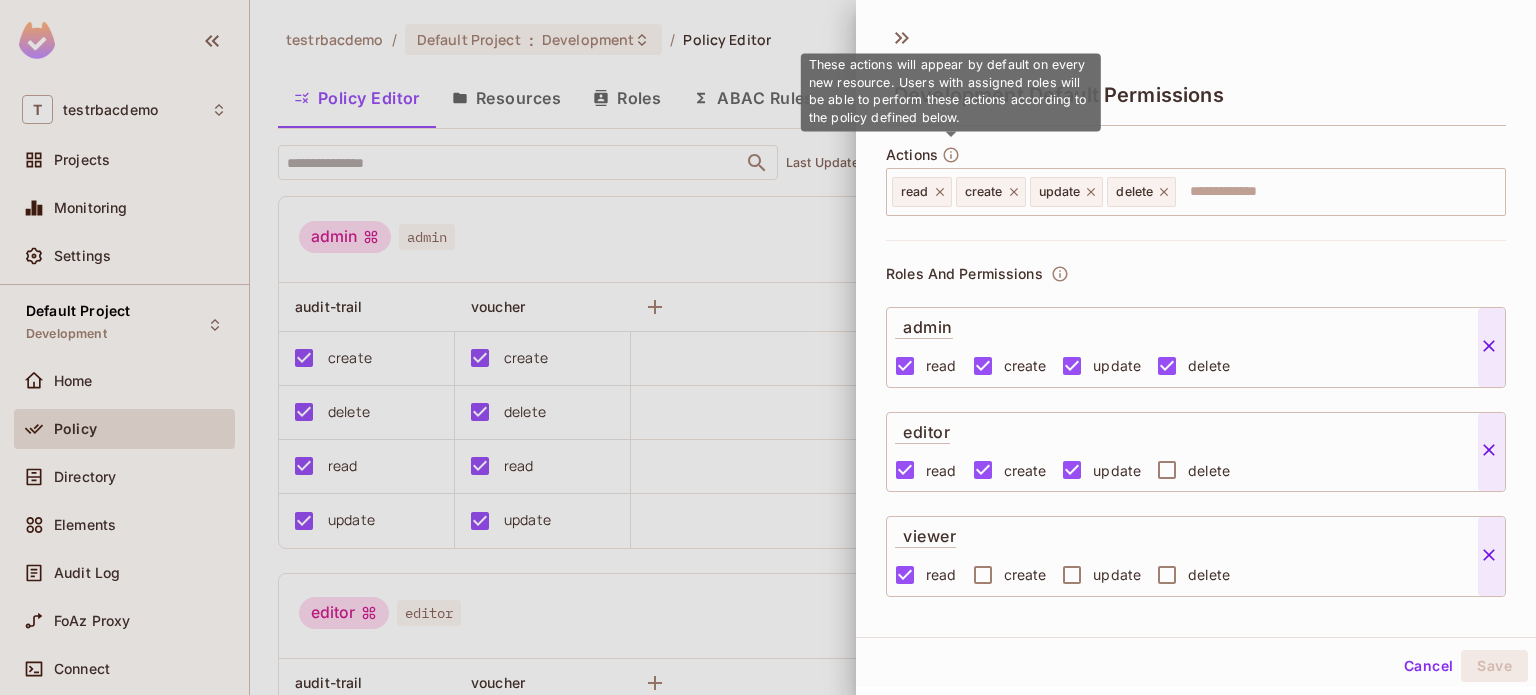 click 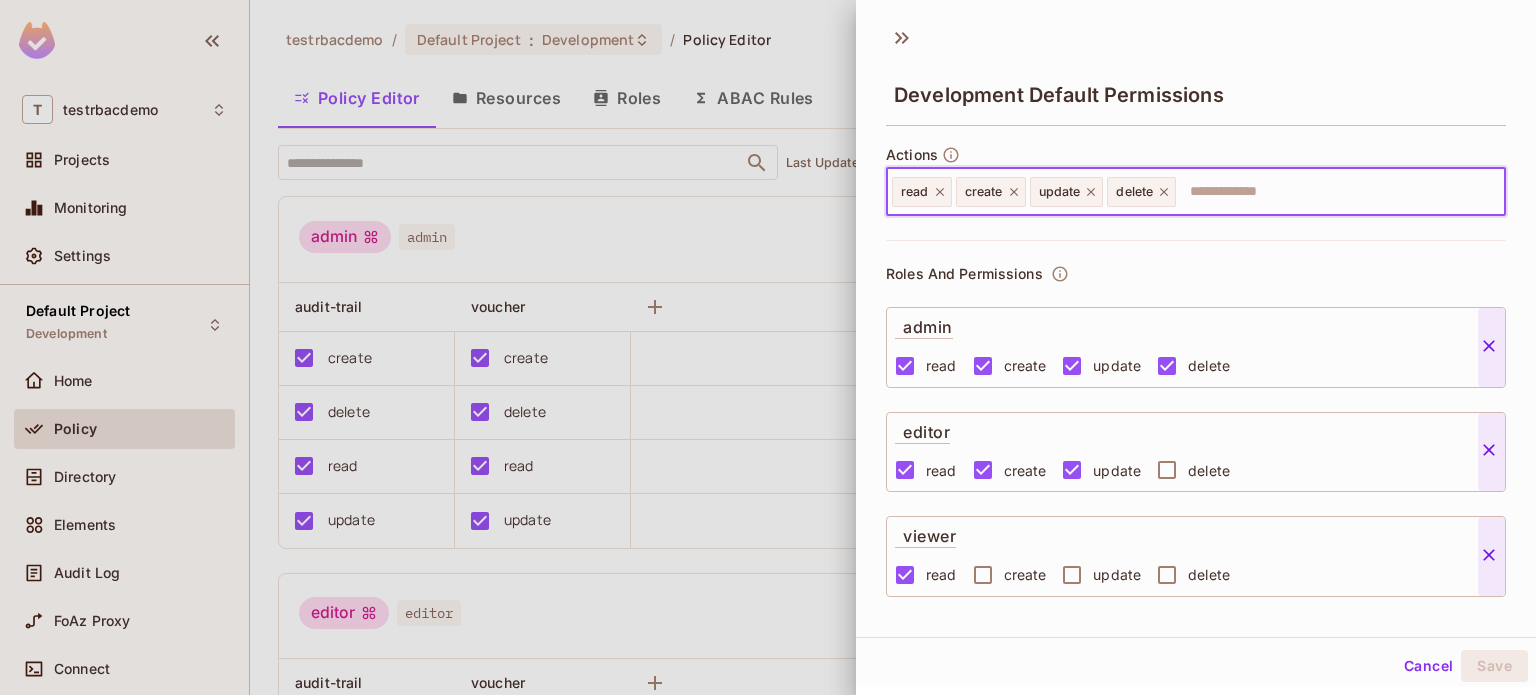 click at bounding box center [1337, 192] 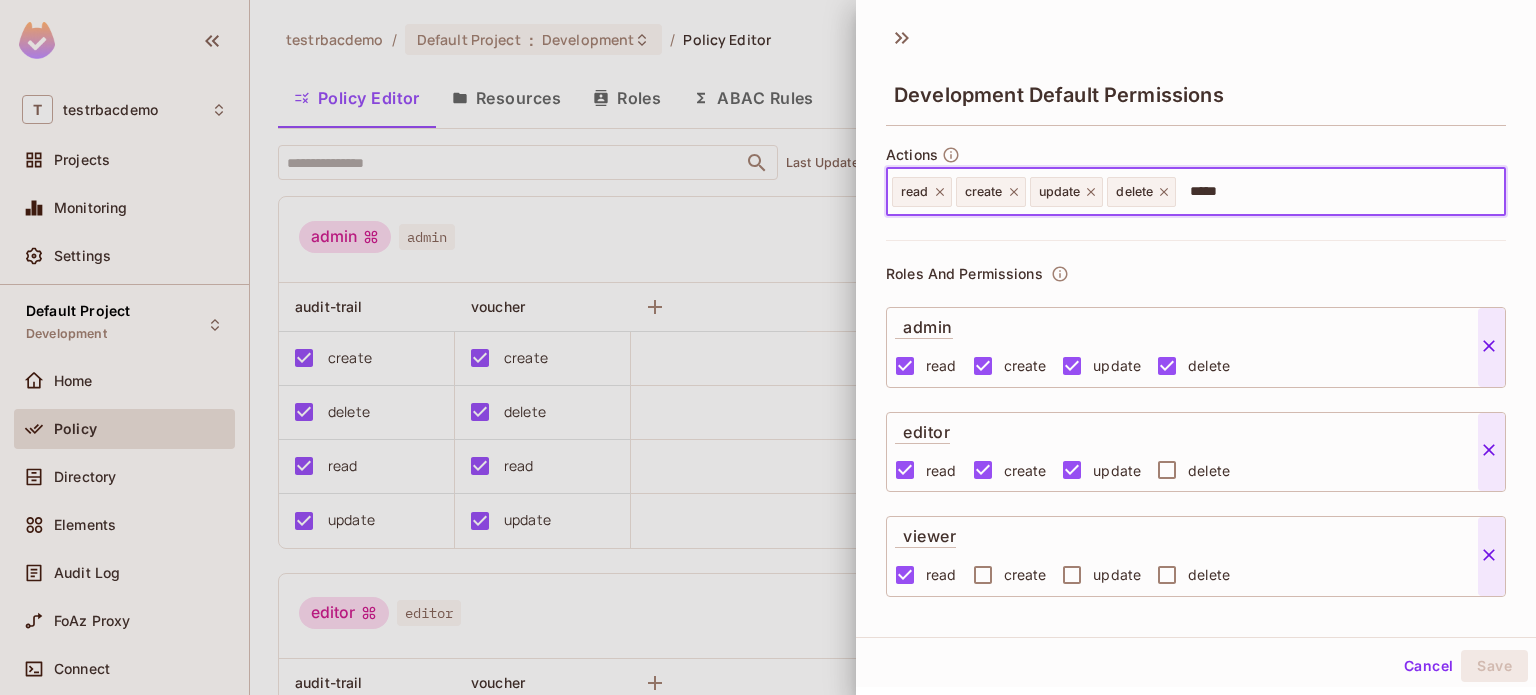 type on "******" 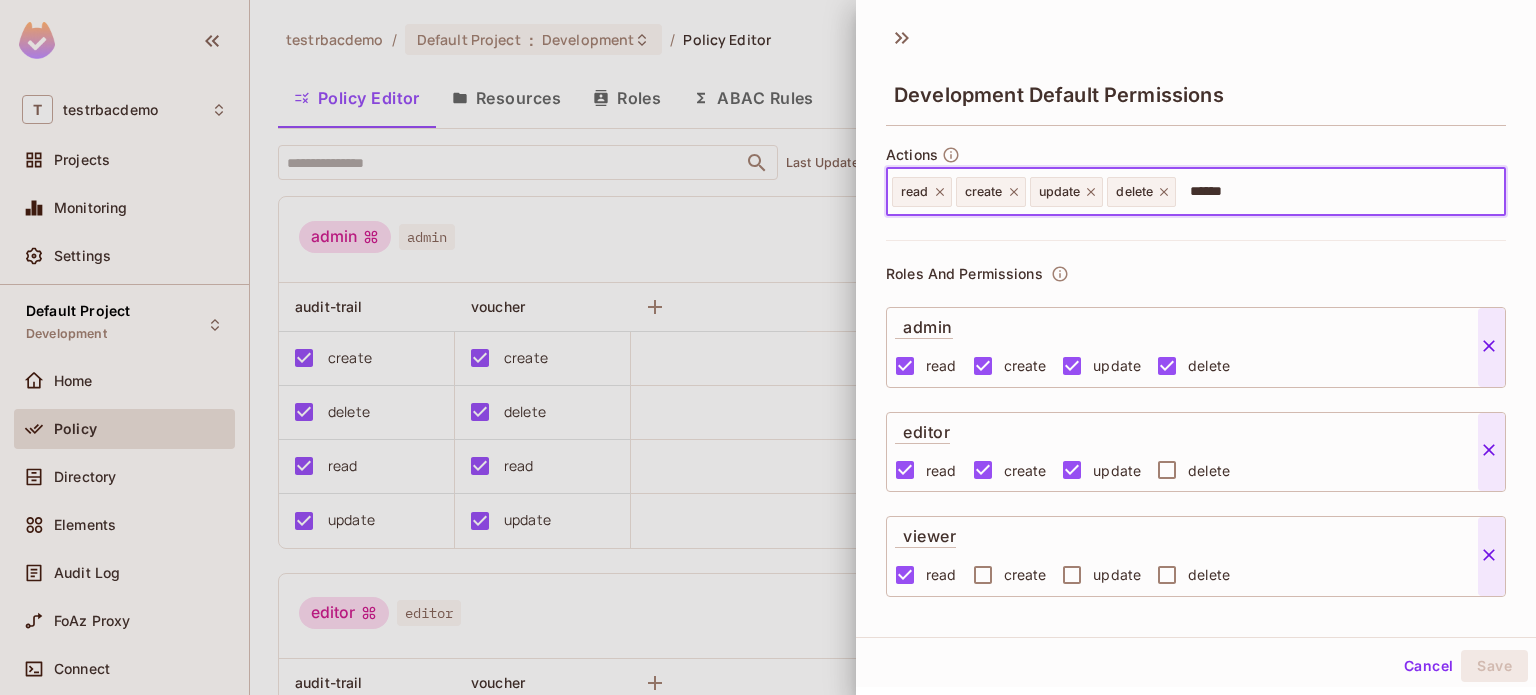 type 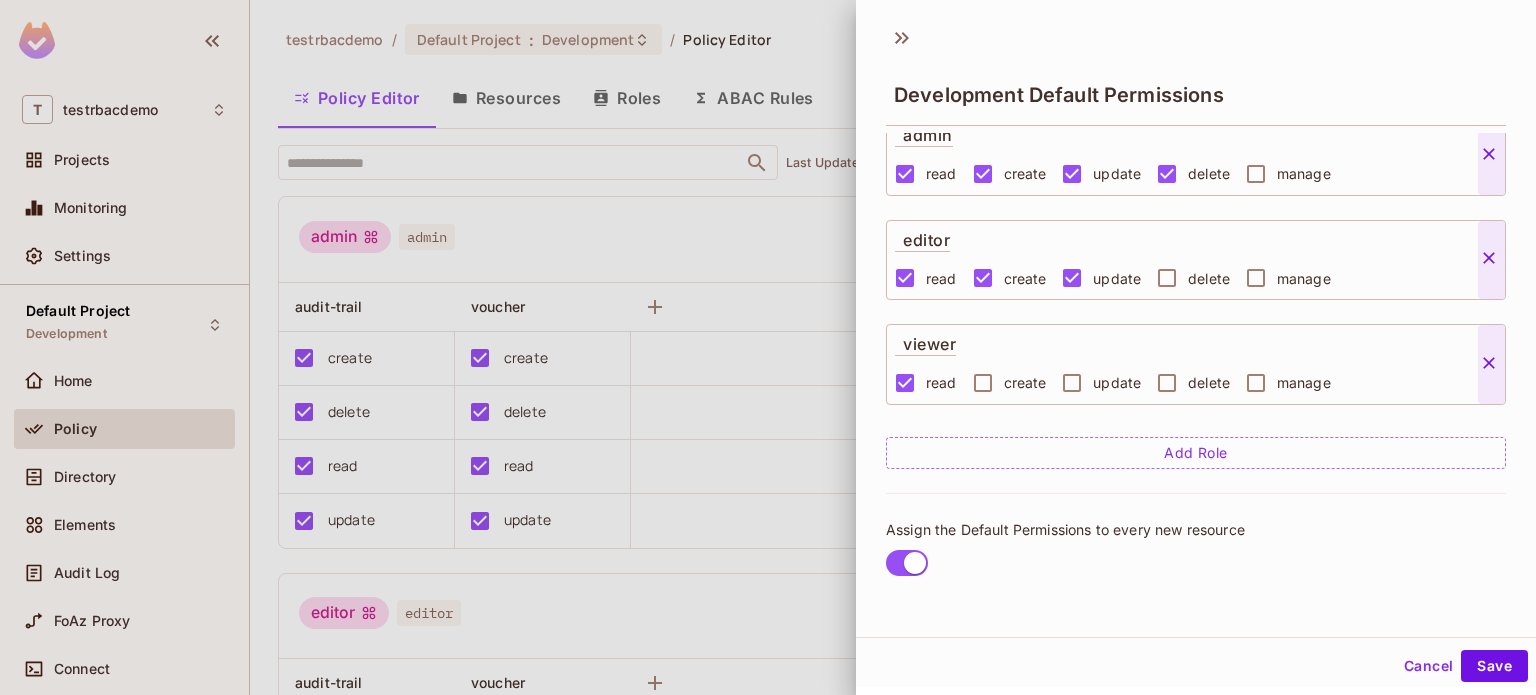 scroll, scrollTop: 204, scrollLeft: 0, axis: vertical 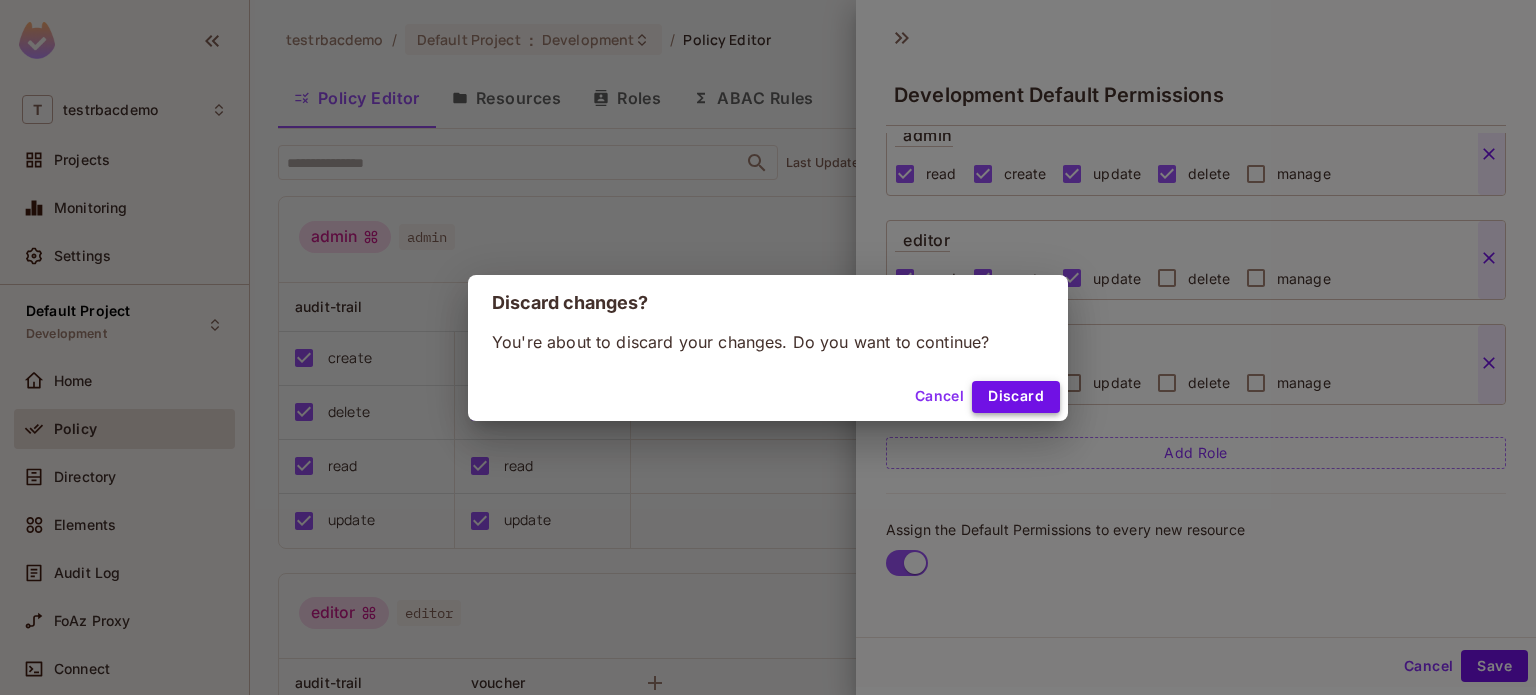 click on "Discard" at bounding box center [1016, 397] 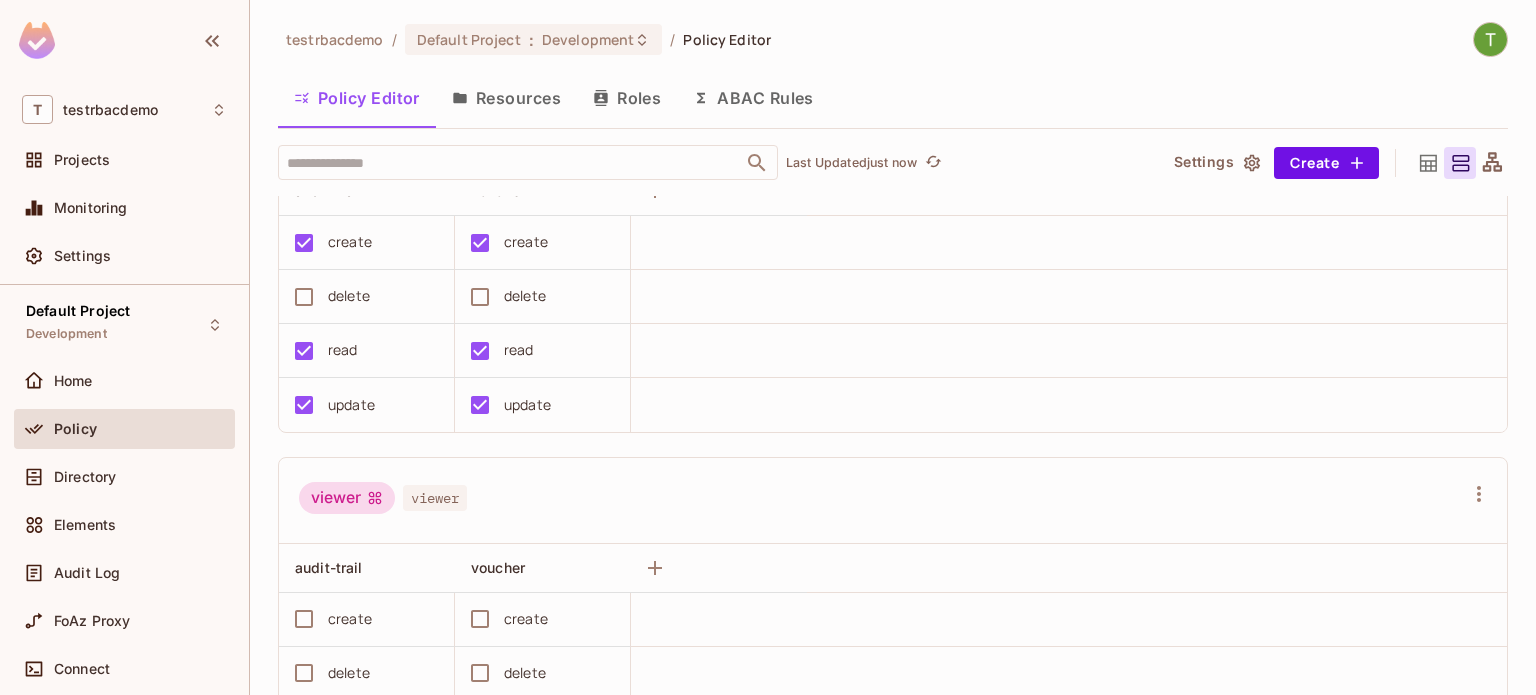 scroll, scrollTop: 652, scrollLeft: 0, axis: vertical 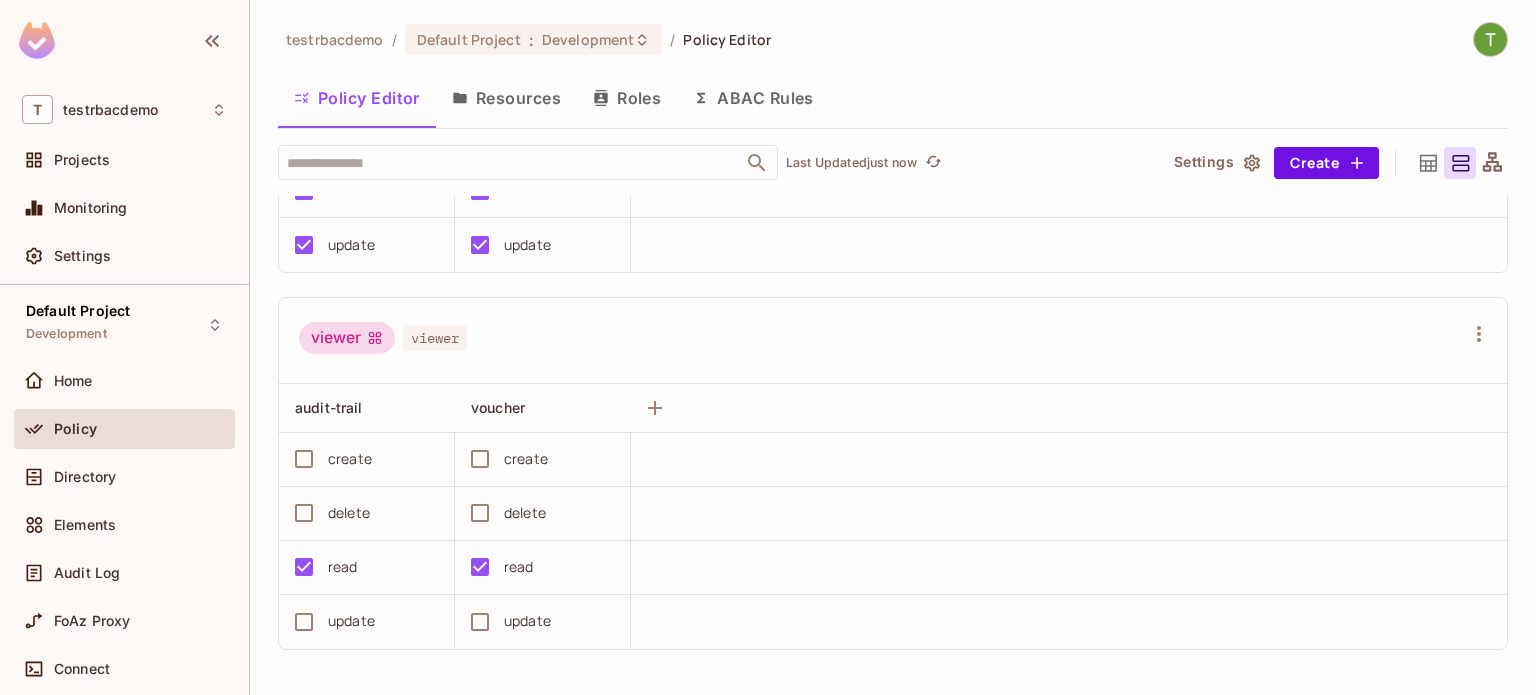click on "delete" at bounding box center [543, 514] 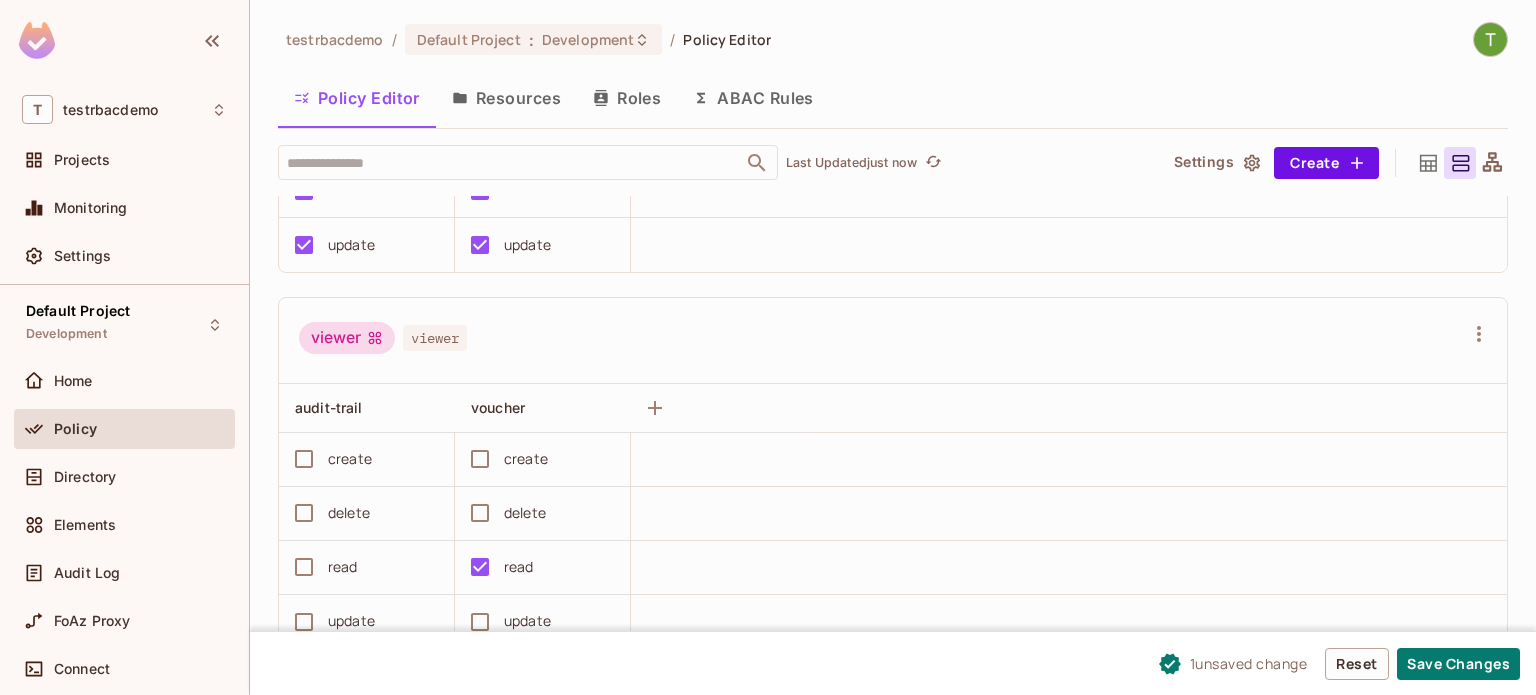 scroll, scrollTop: 0, scrollLeft: 0, axis: both 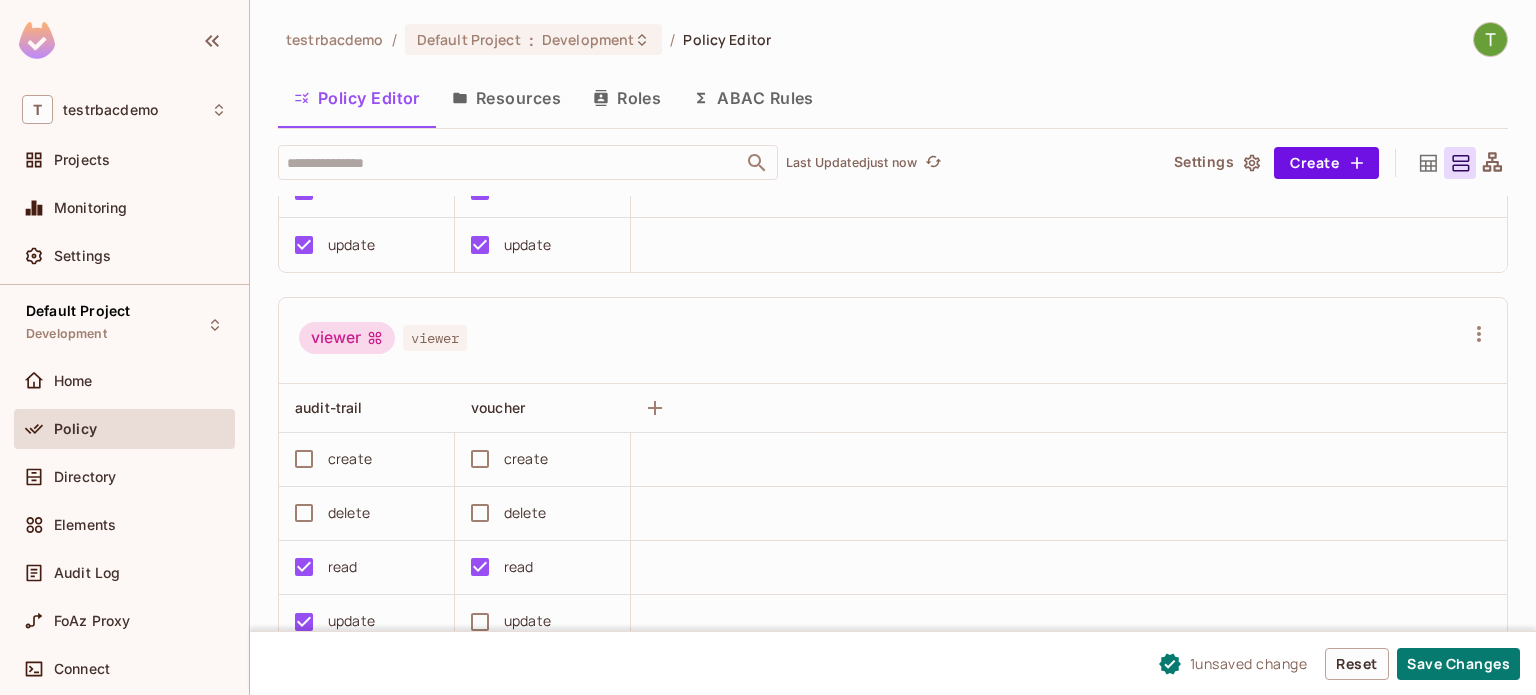 click on "viewer viewer" at bounding box center (881, 341) 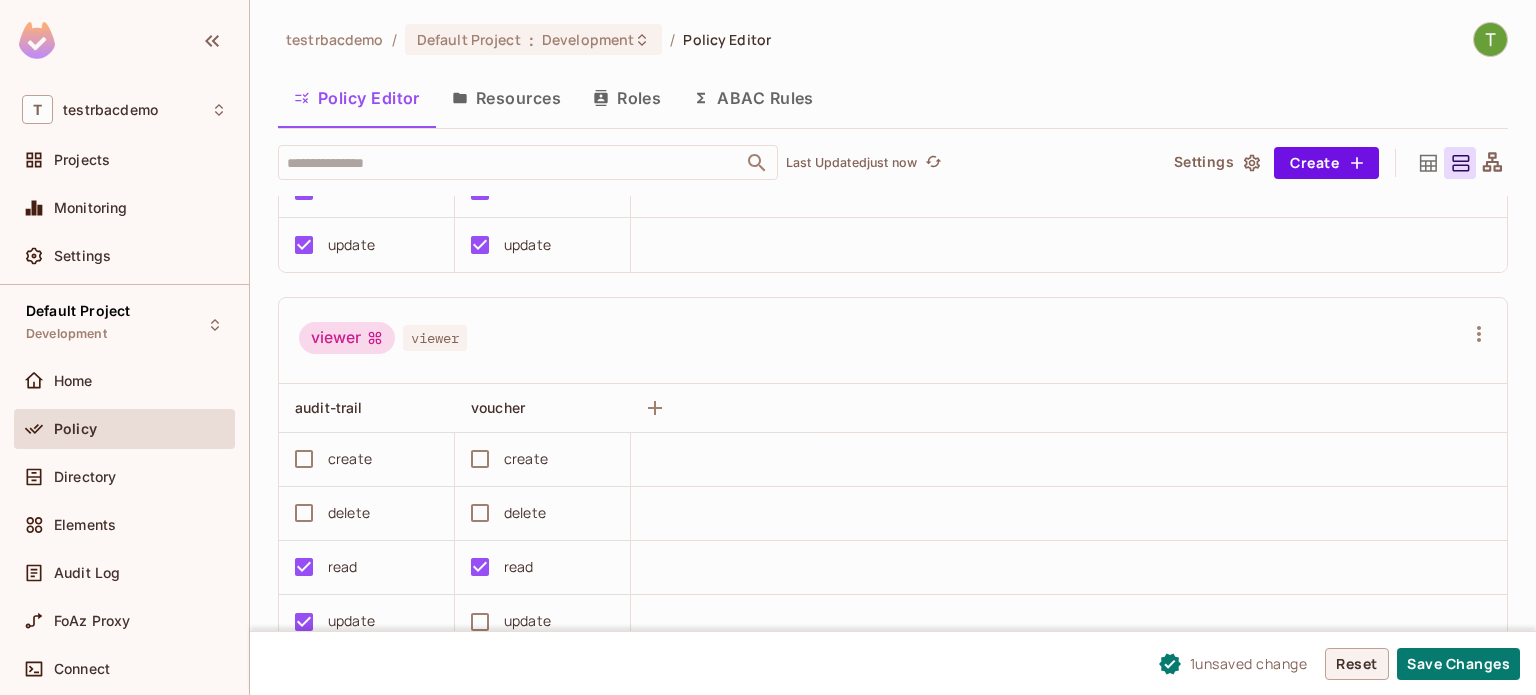 click on "Reset" at bounding box center (1357, 664) 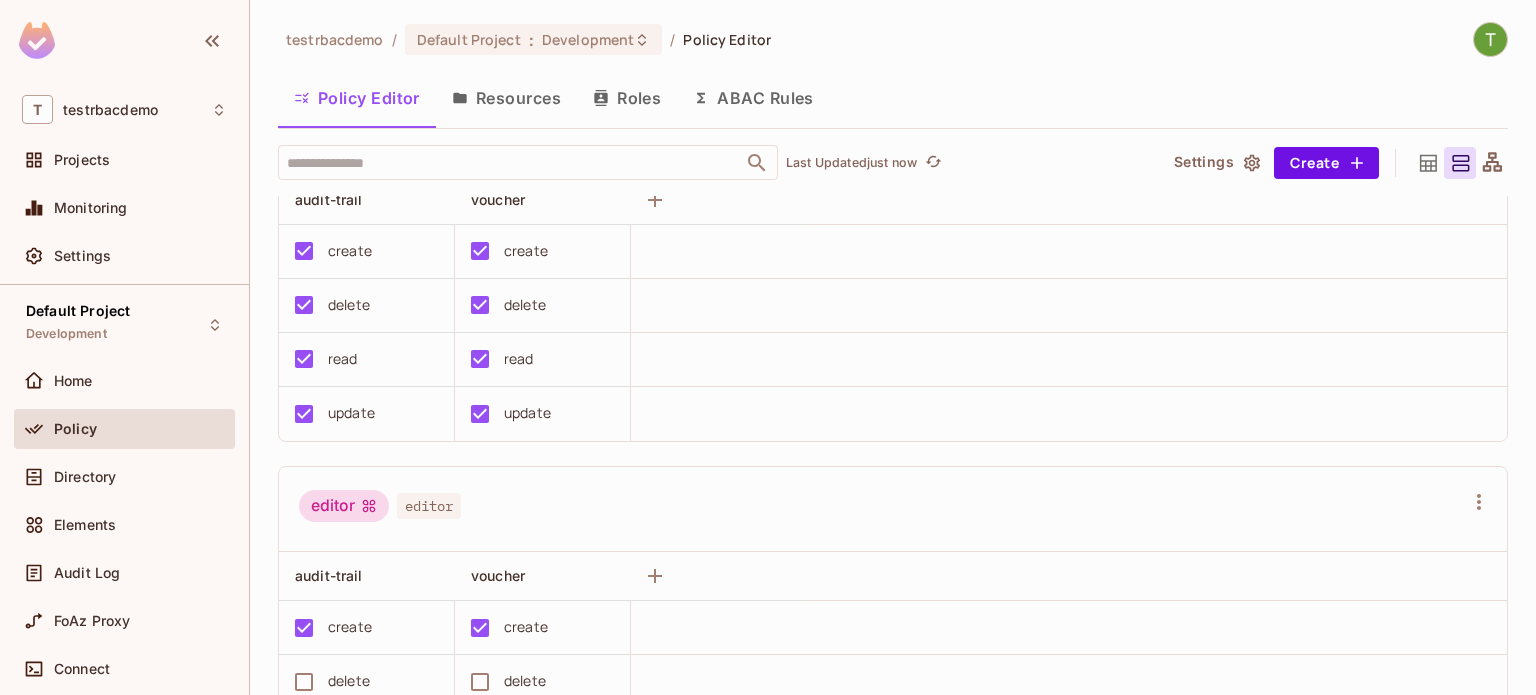 scroll, scrollTop: 0, scrollLeft: 0, axis: both 